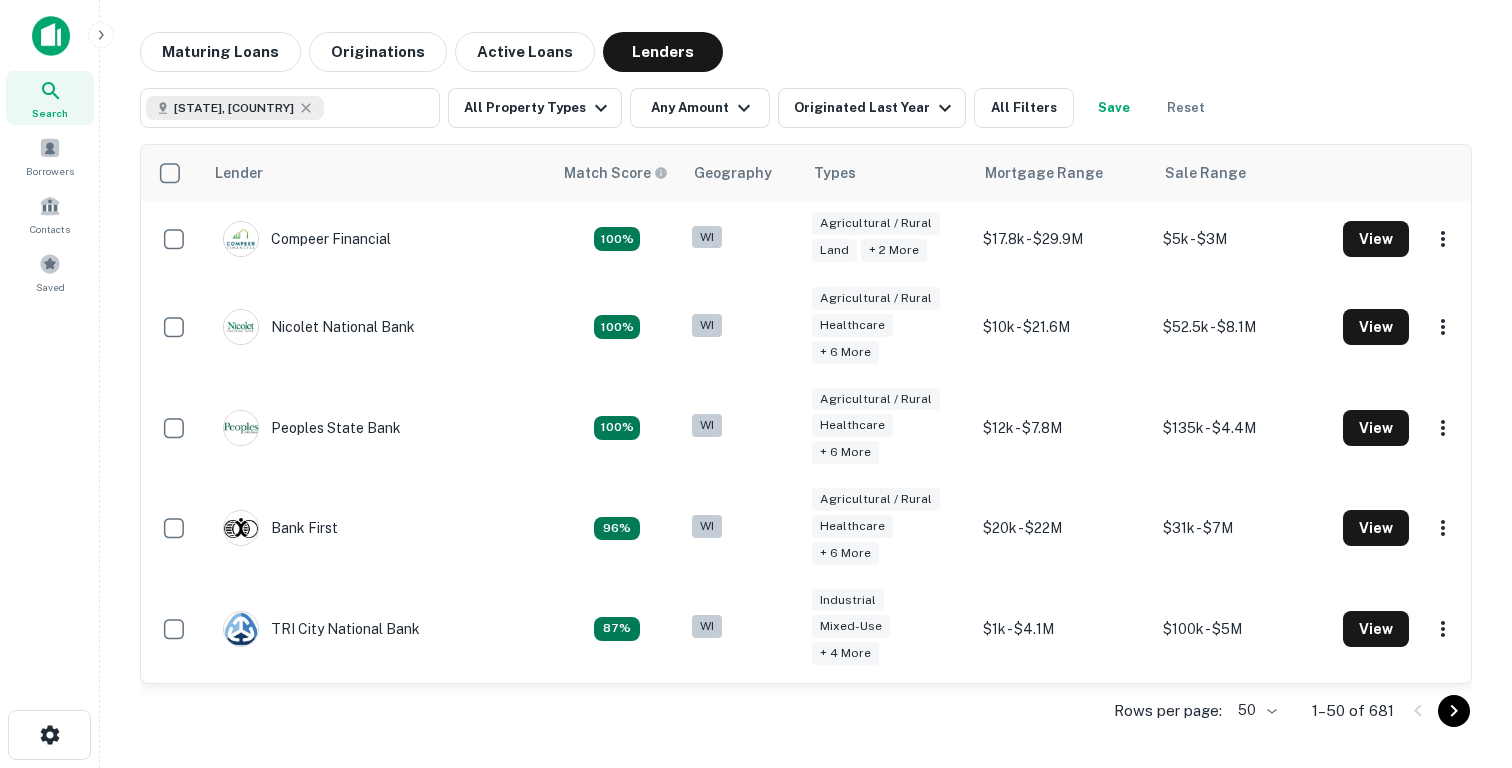 scroll, scrollTop: 0, scrollLeft: 0, axis: both 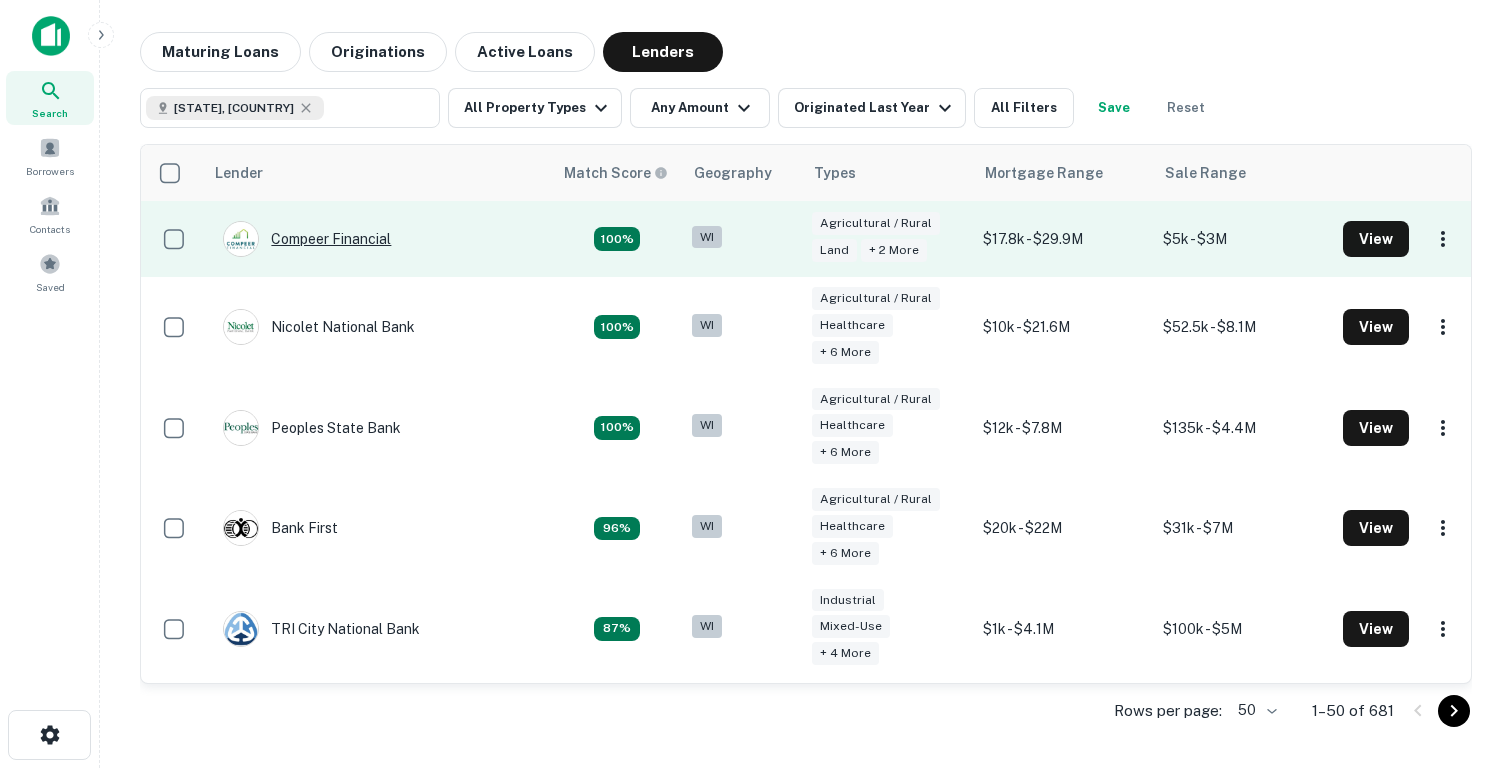 click on "Compeer Financial" at bounding box center [307, 239] 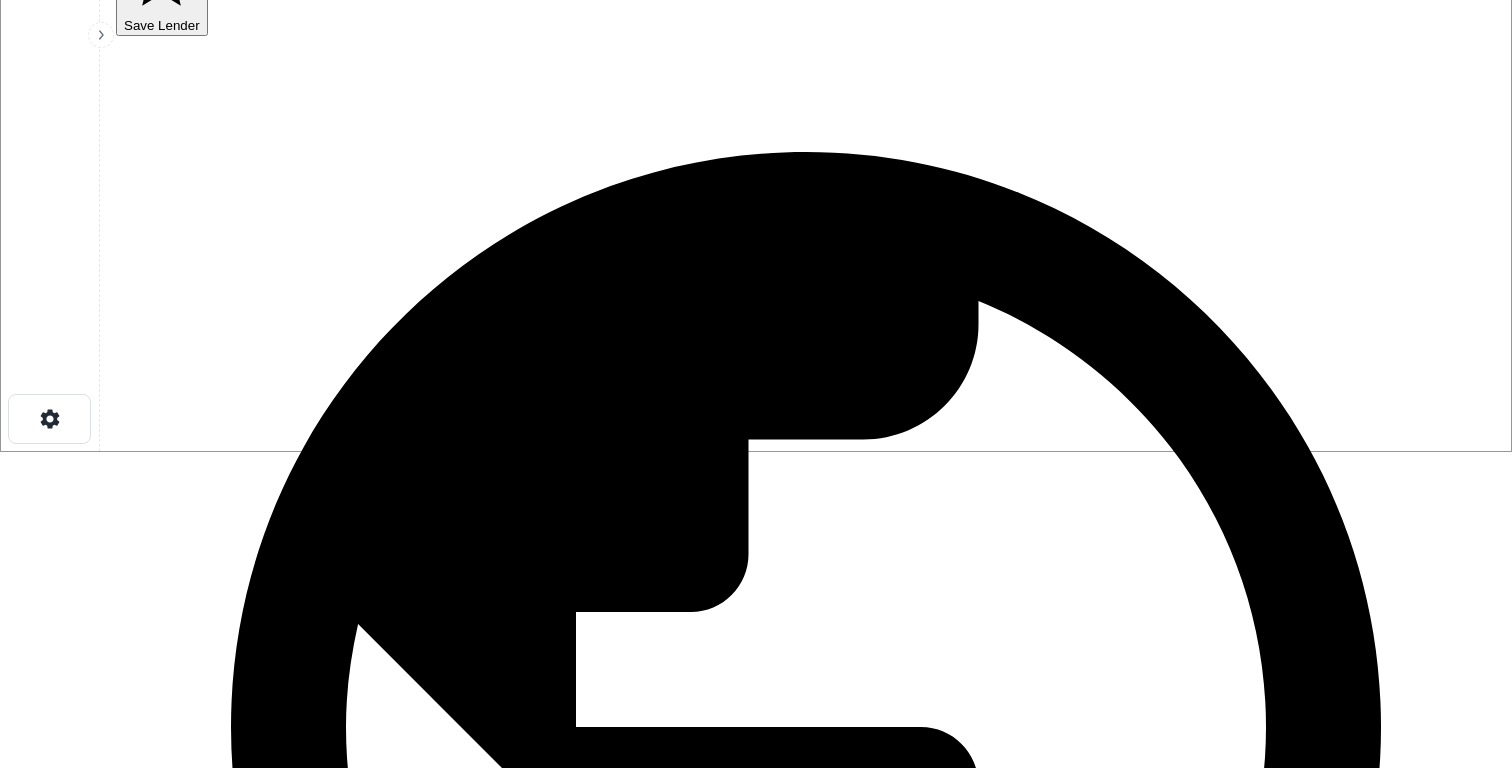 scroll, scrollTop: 317, scrollLeft: 0, axis: vertical 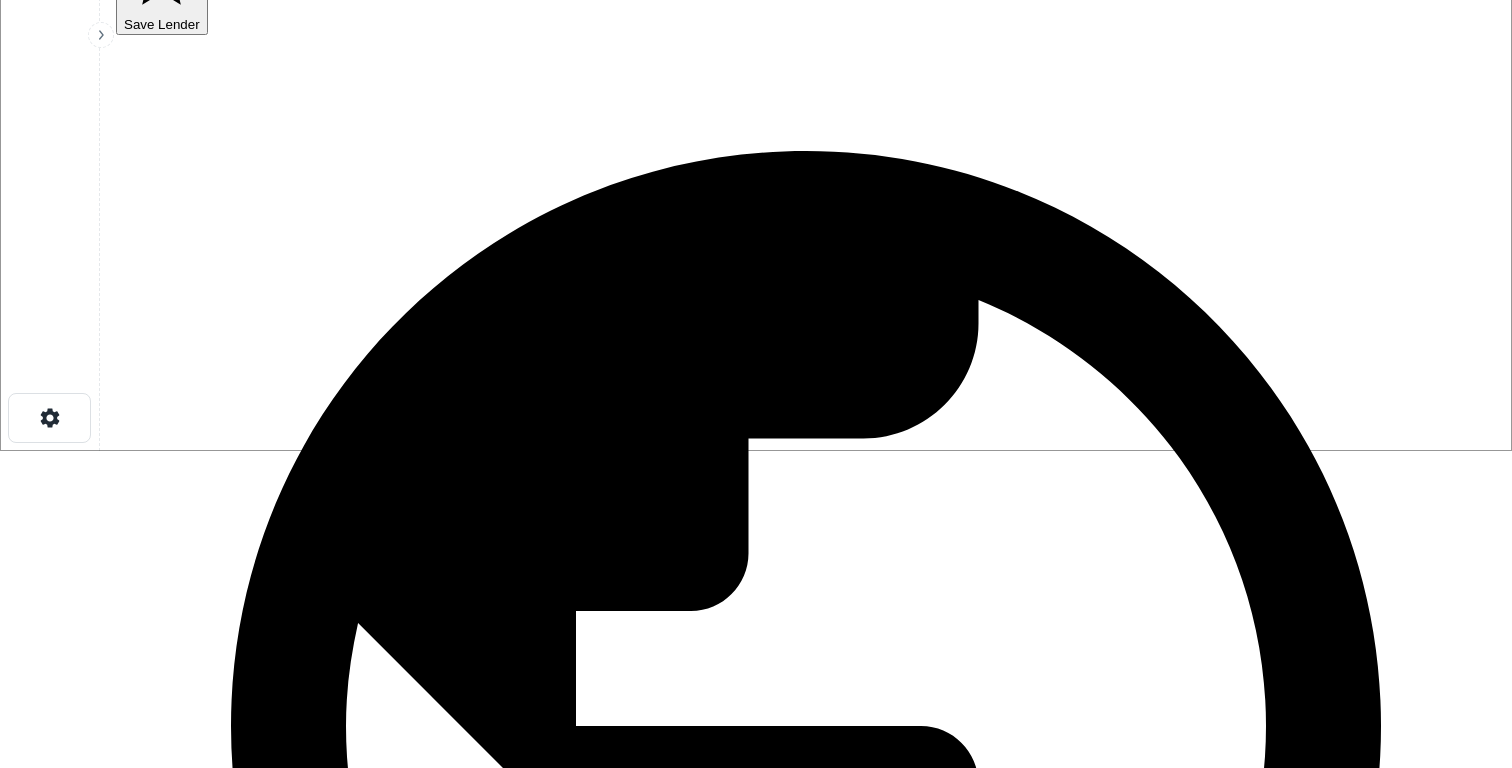 click on "See Details" at bounding box center [871, 3327] 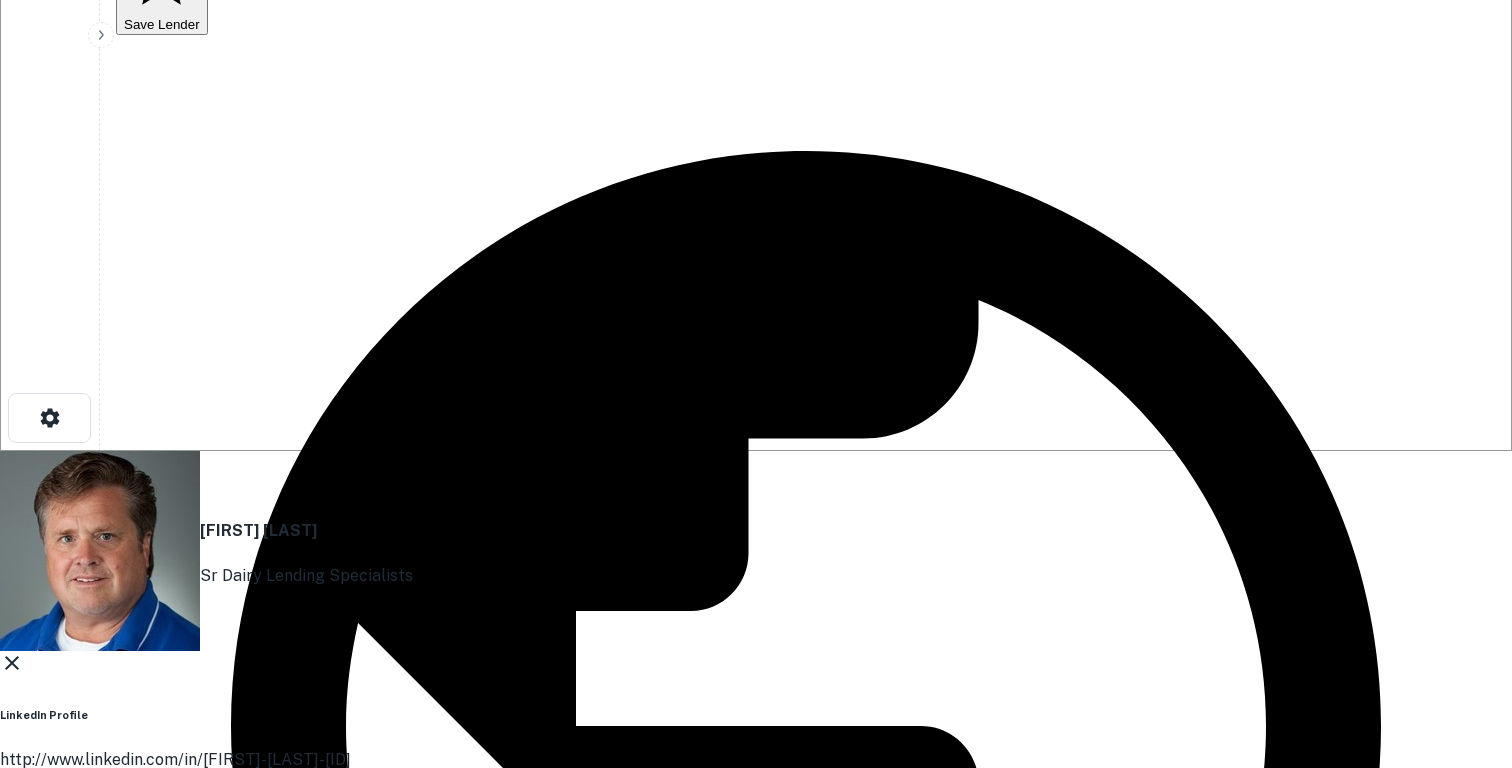 click 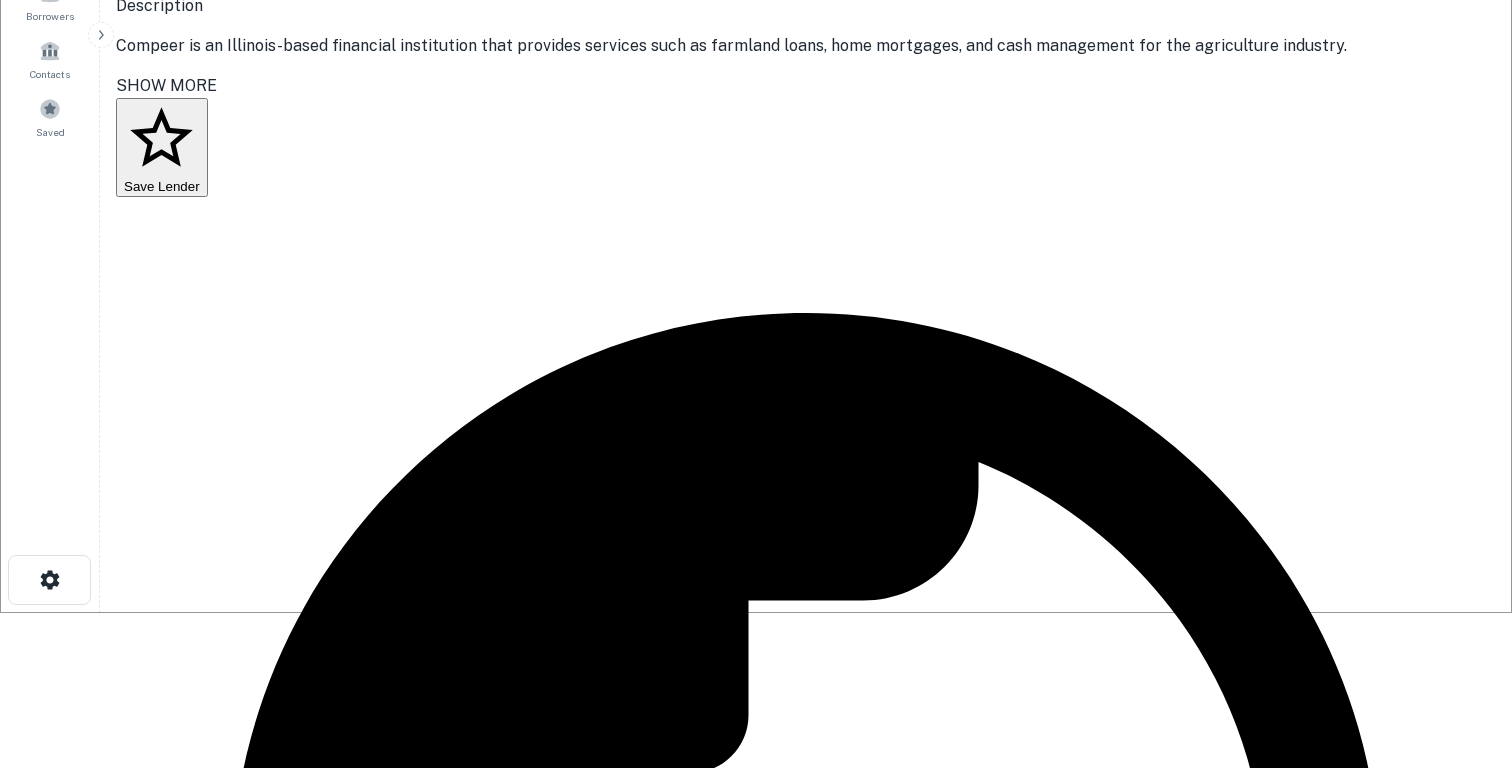 scroll, scrollTop: 0, scrollLeft: 0, axis: both 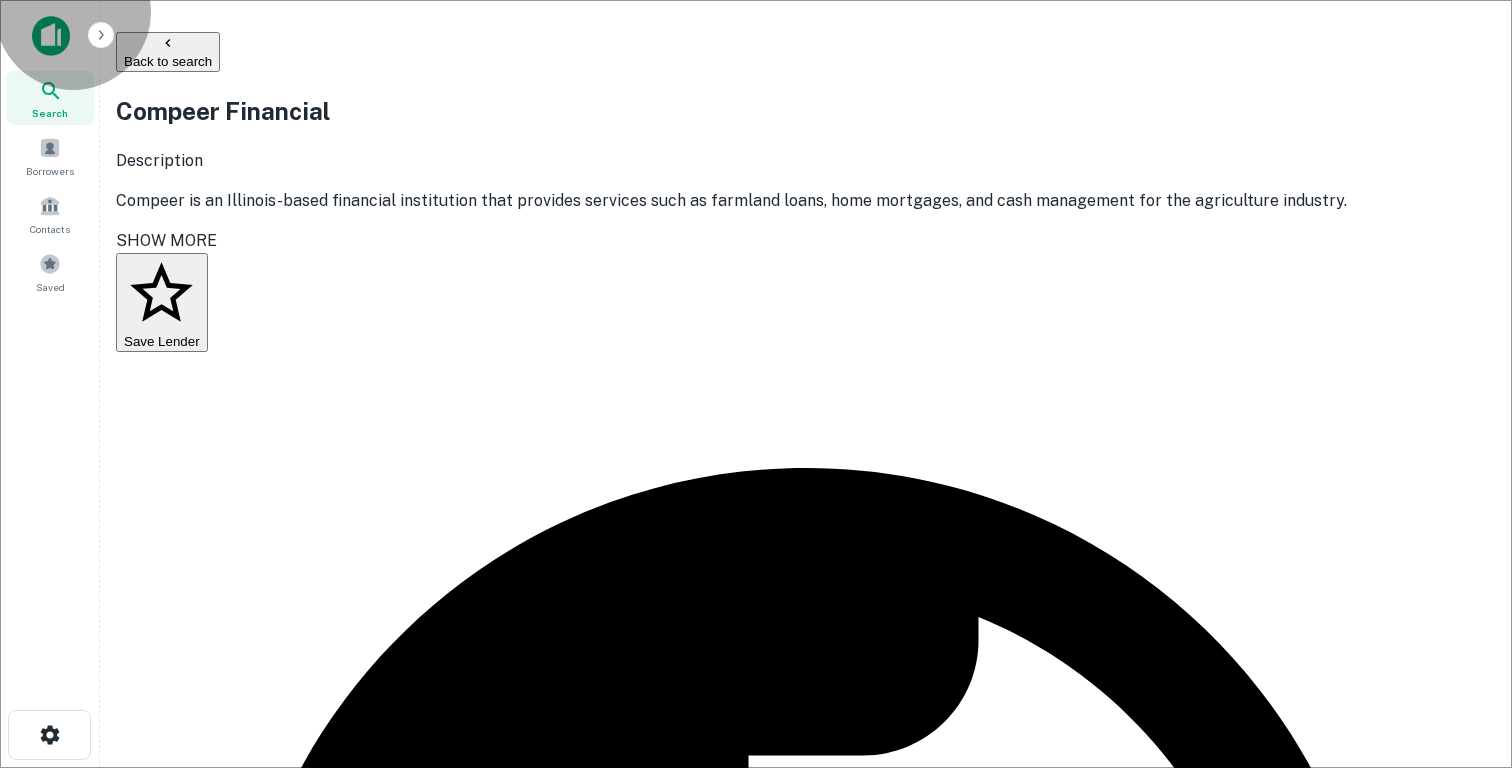 click on "Back to search" at bounding box center (168, 52) 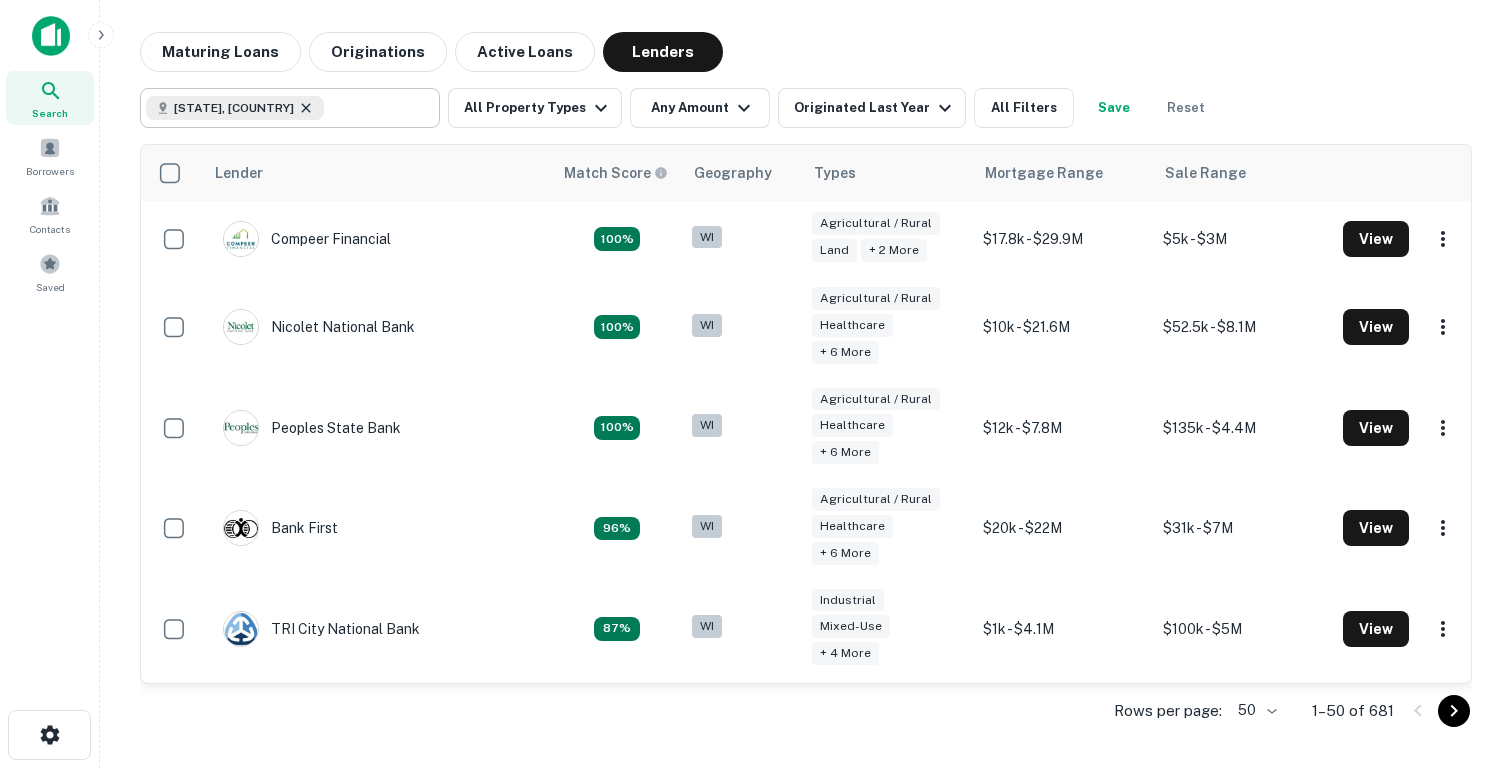 click 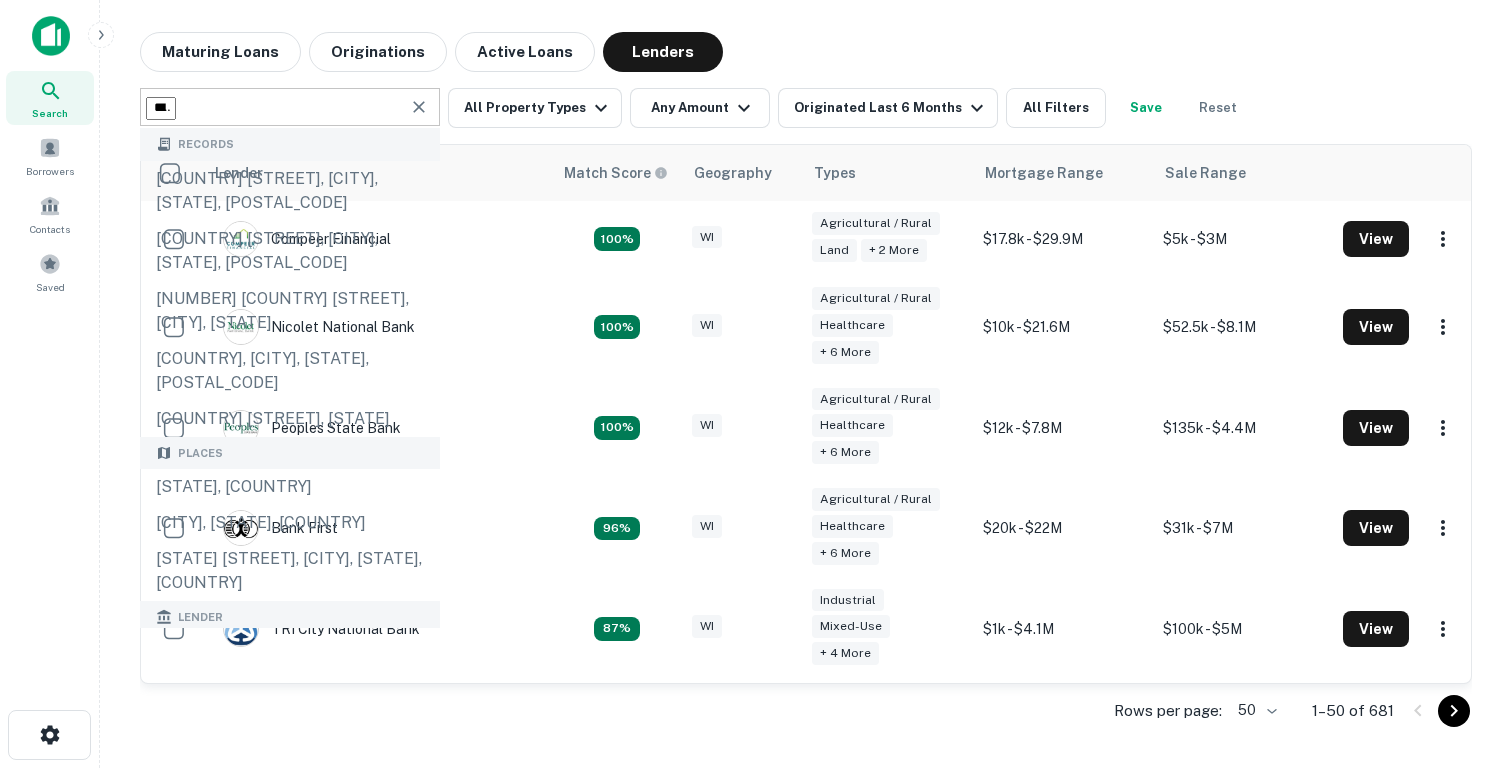 click 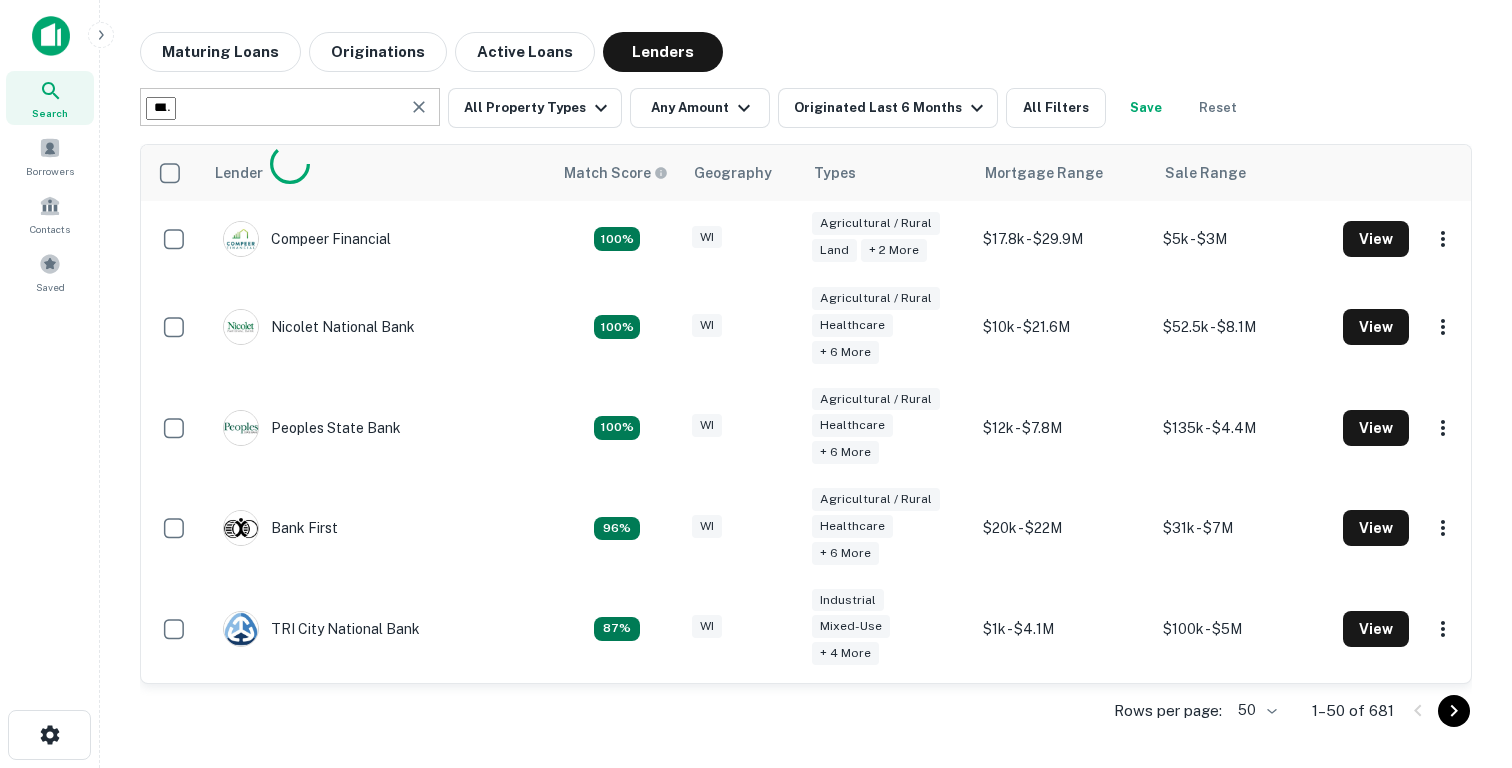 type on "*****" 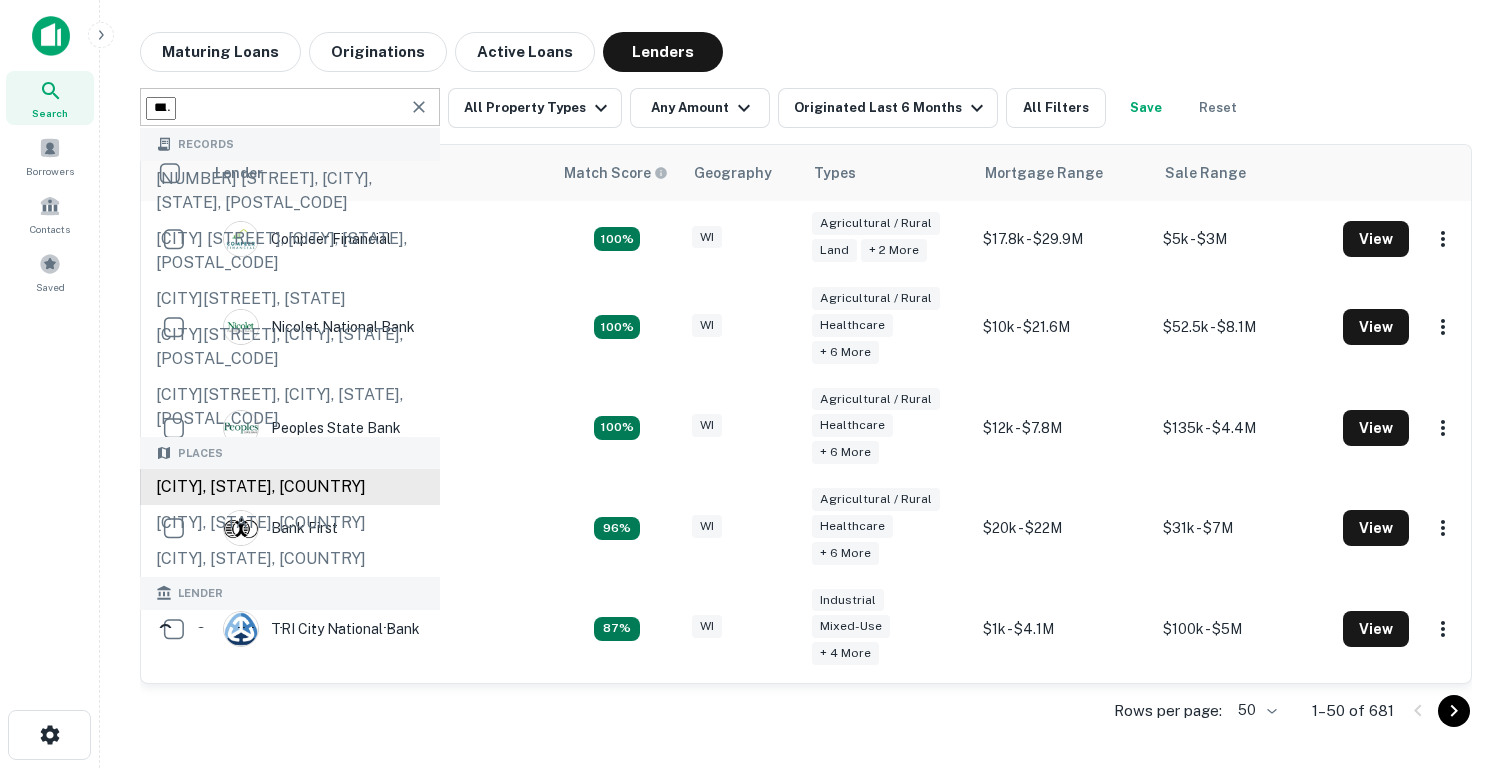 type 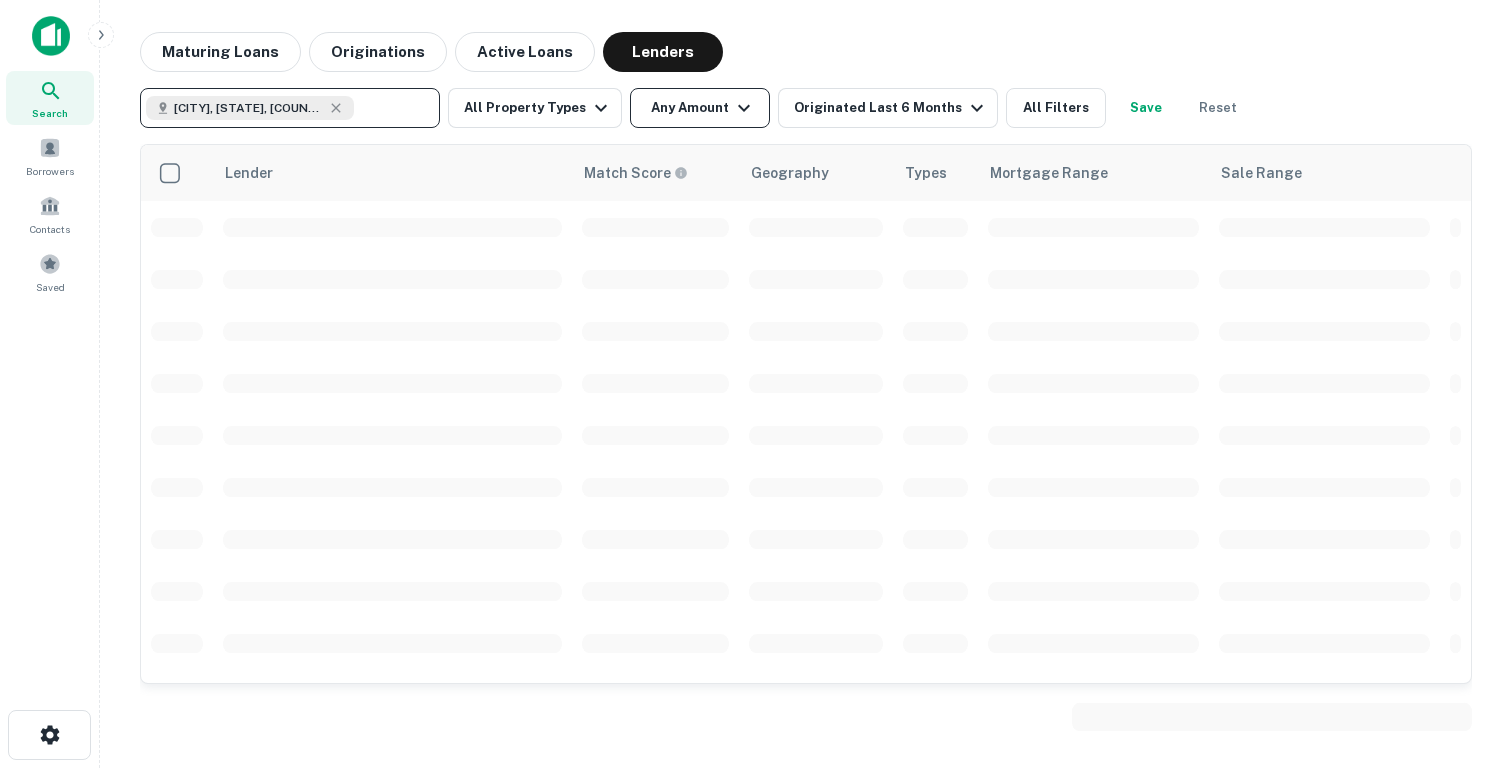 click on "Any Amount" at bounding box center [700, 108] 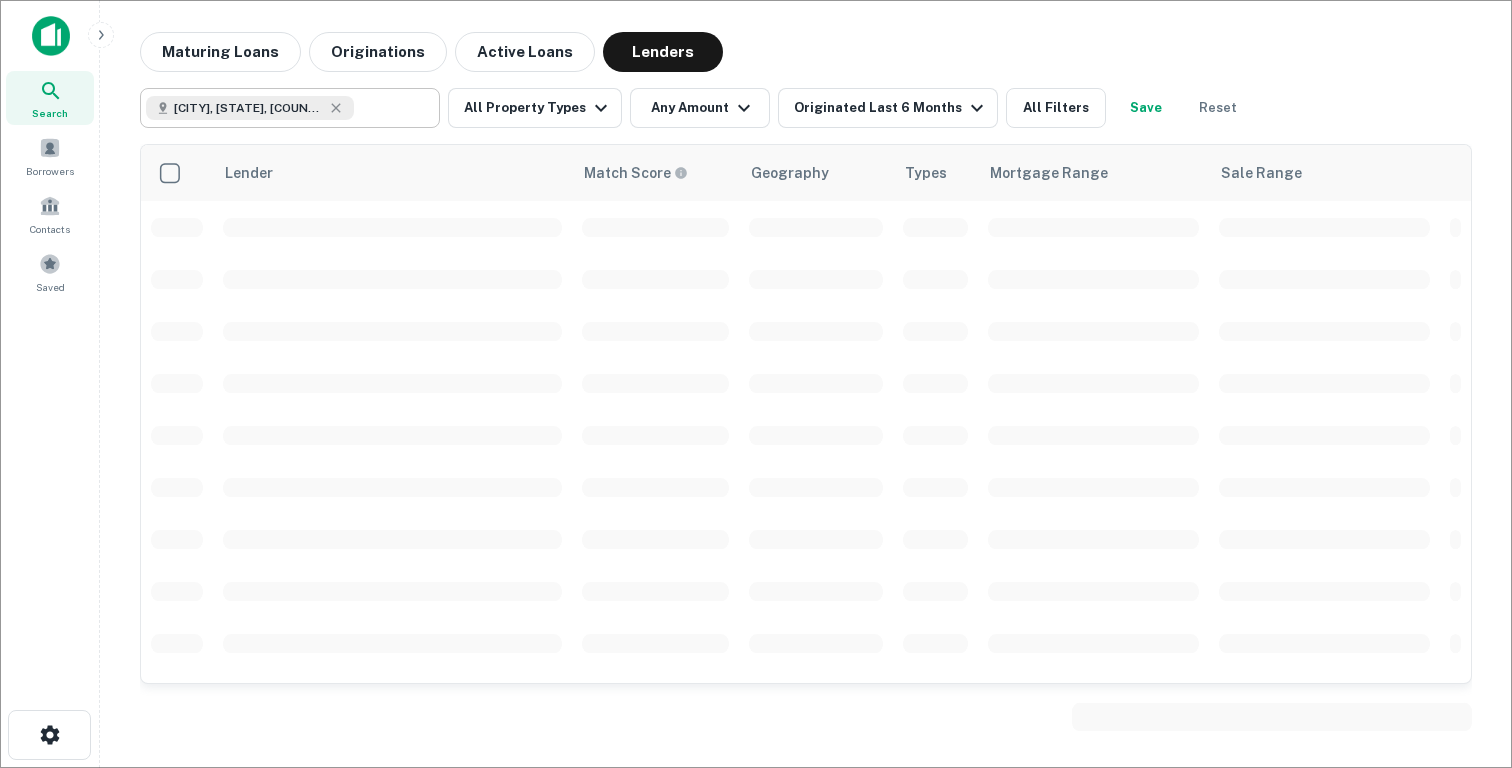 click at bounding box center [756, 784] 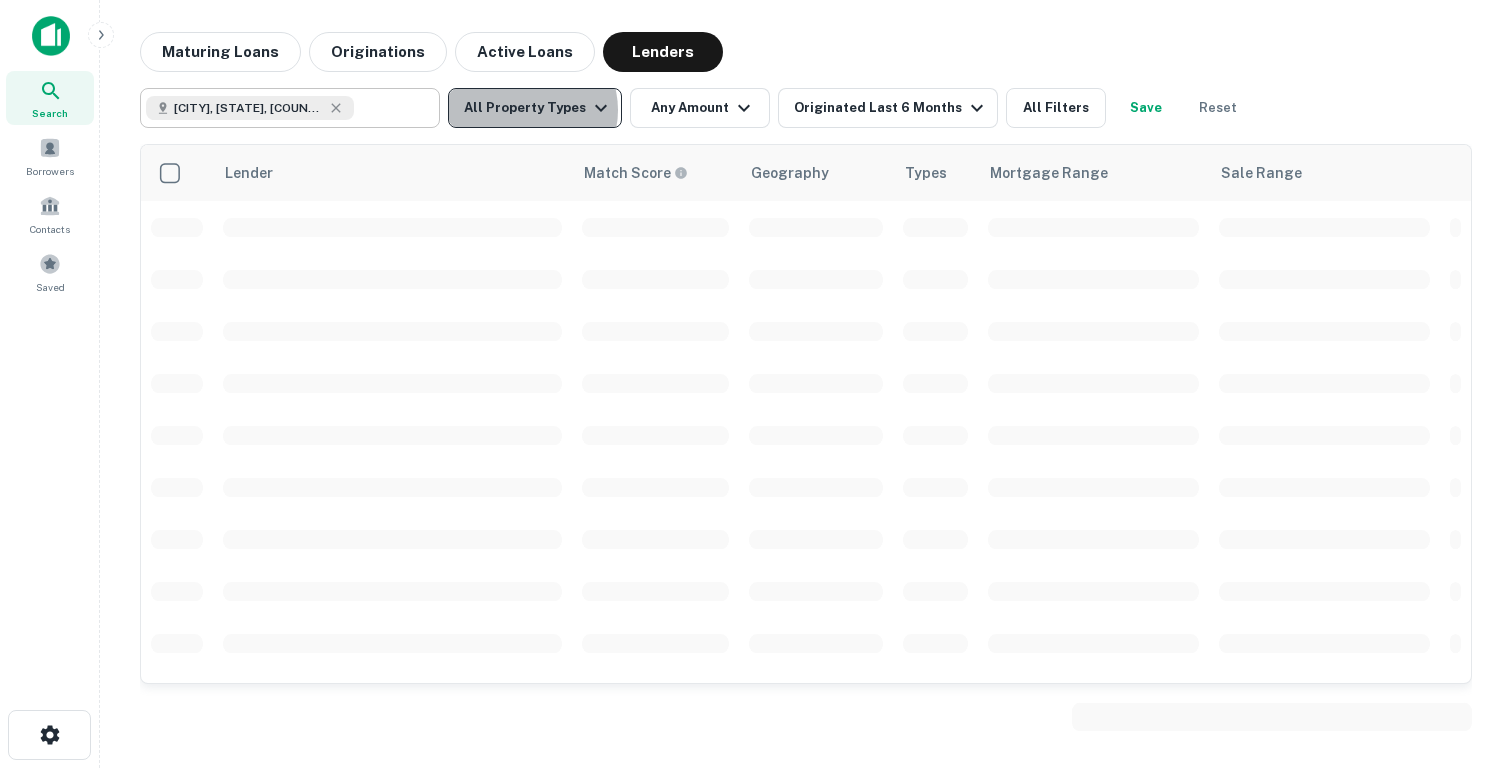 click on "All Property Types" at bounding box center [535, 108] 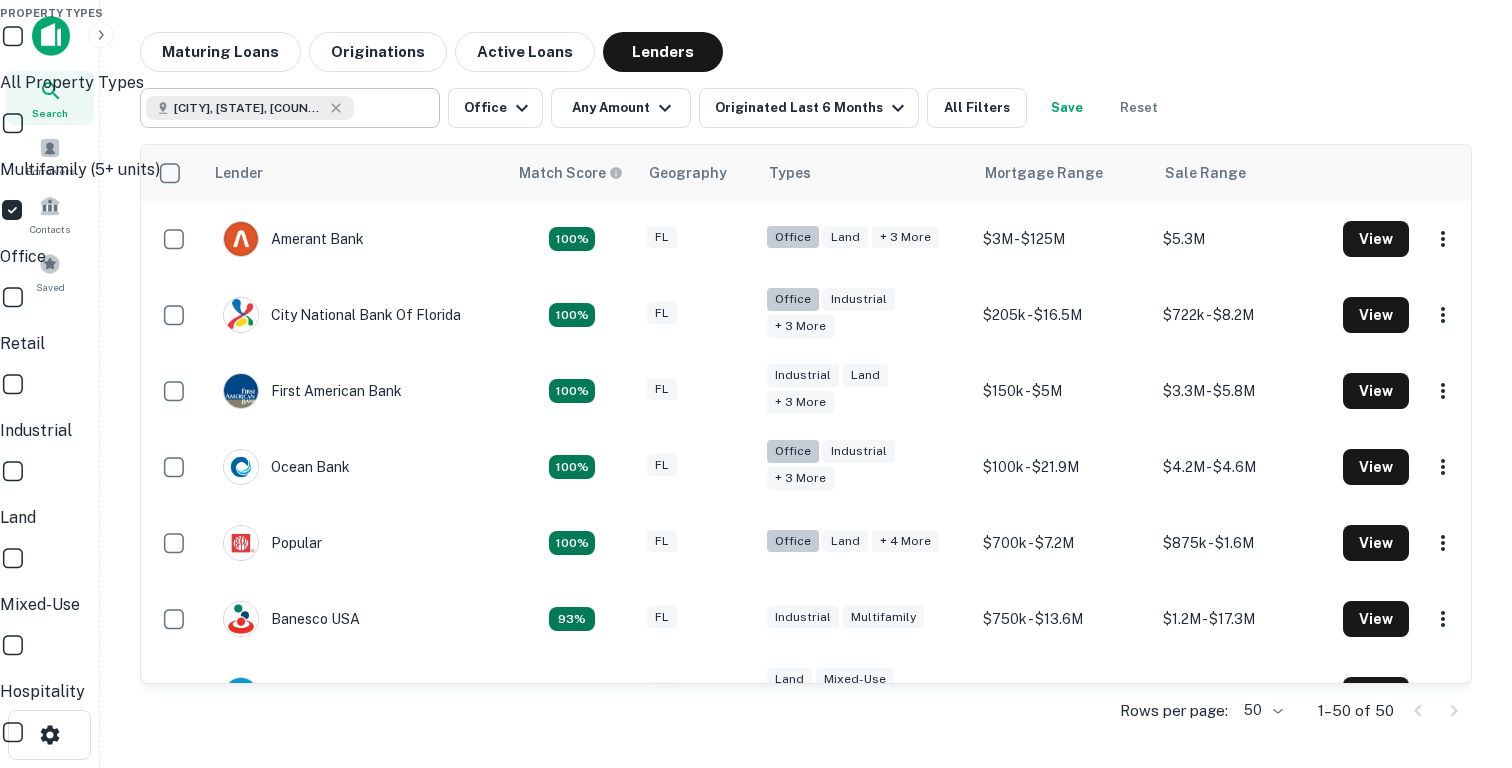 click on "Apply" at bounding box center [24, 1341] 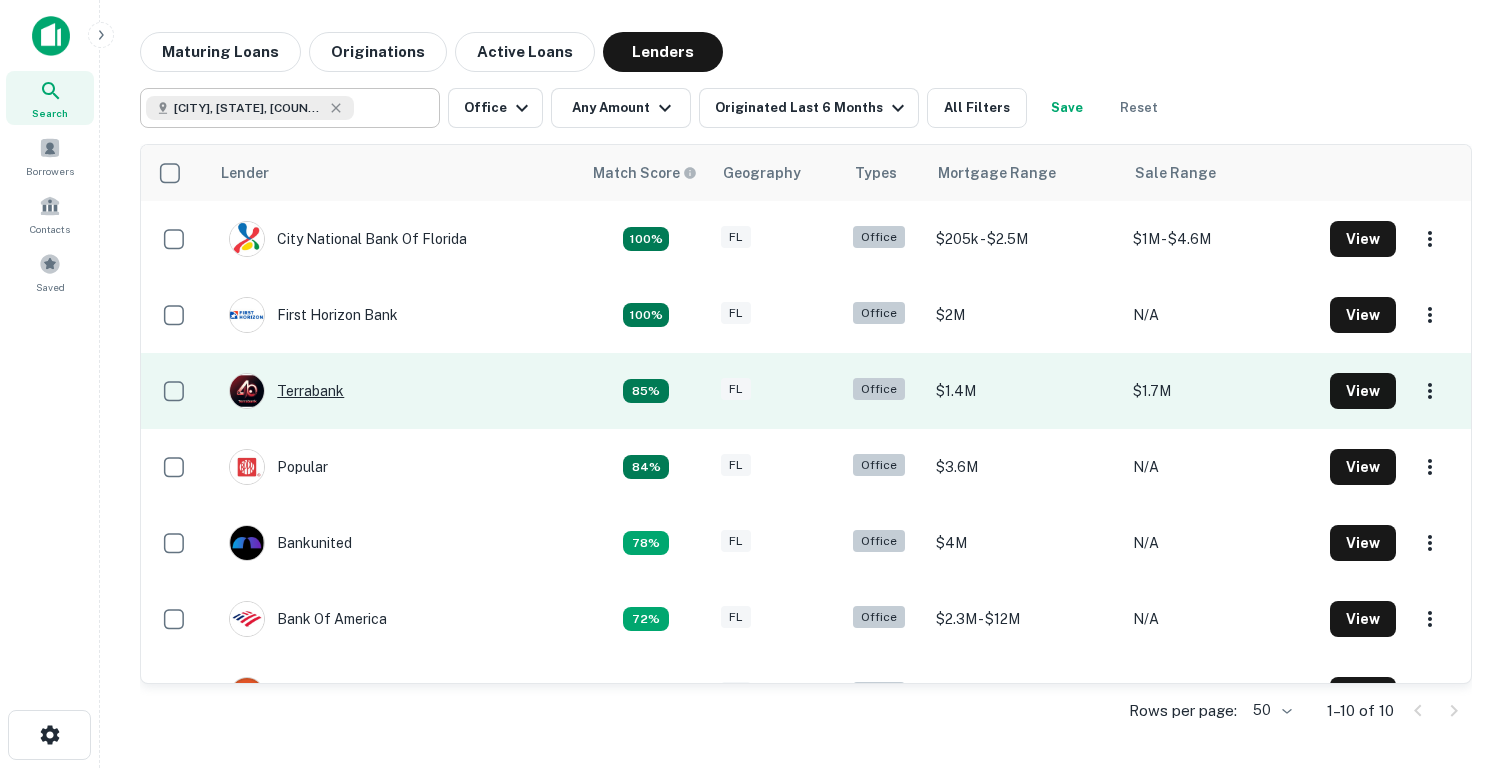 click on "Terrabank" at bounding box center [286, 391] 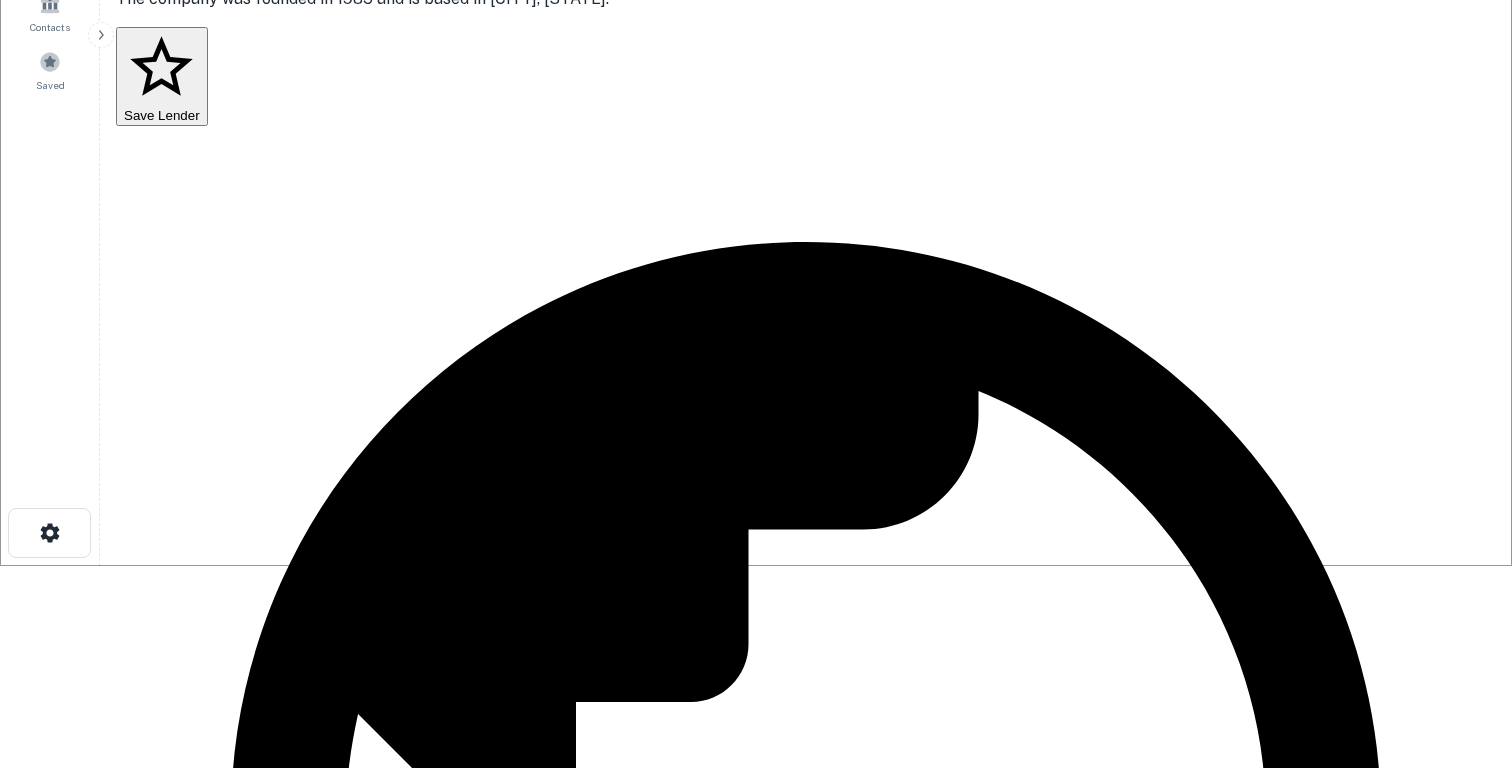 scroll, scrollTop: 234, scrollLeft: 0, axis: vertical 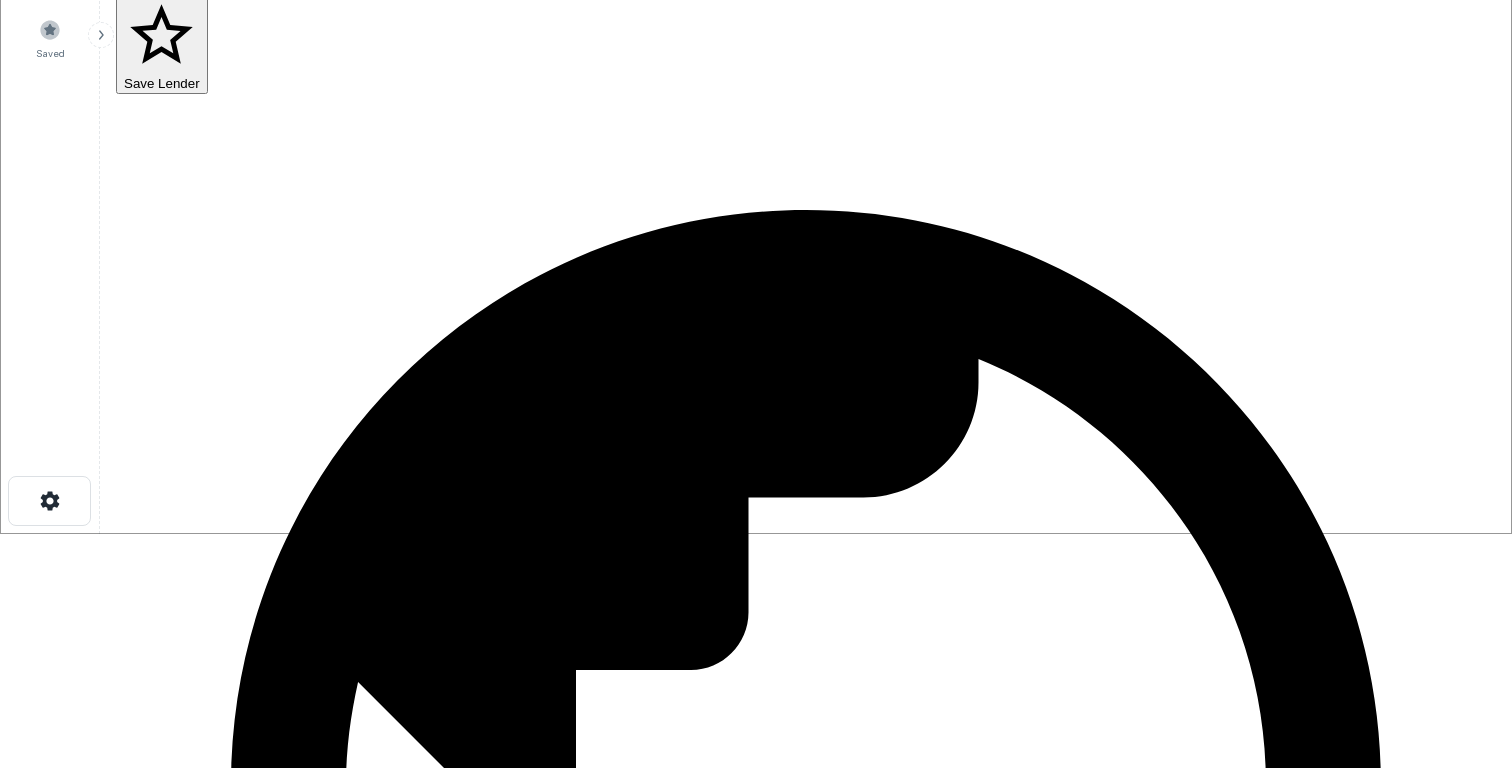 click on "See Details" at bounding box center (938, 3436) 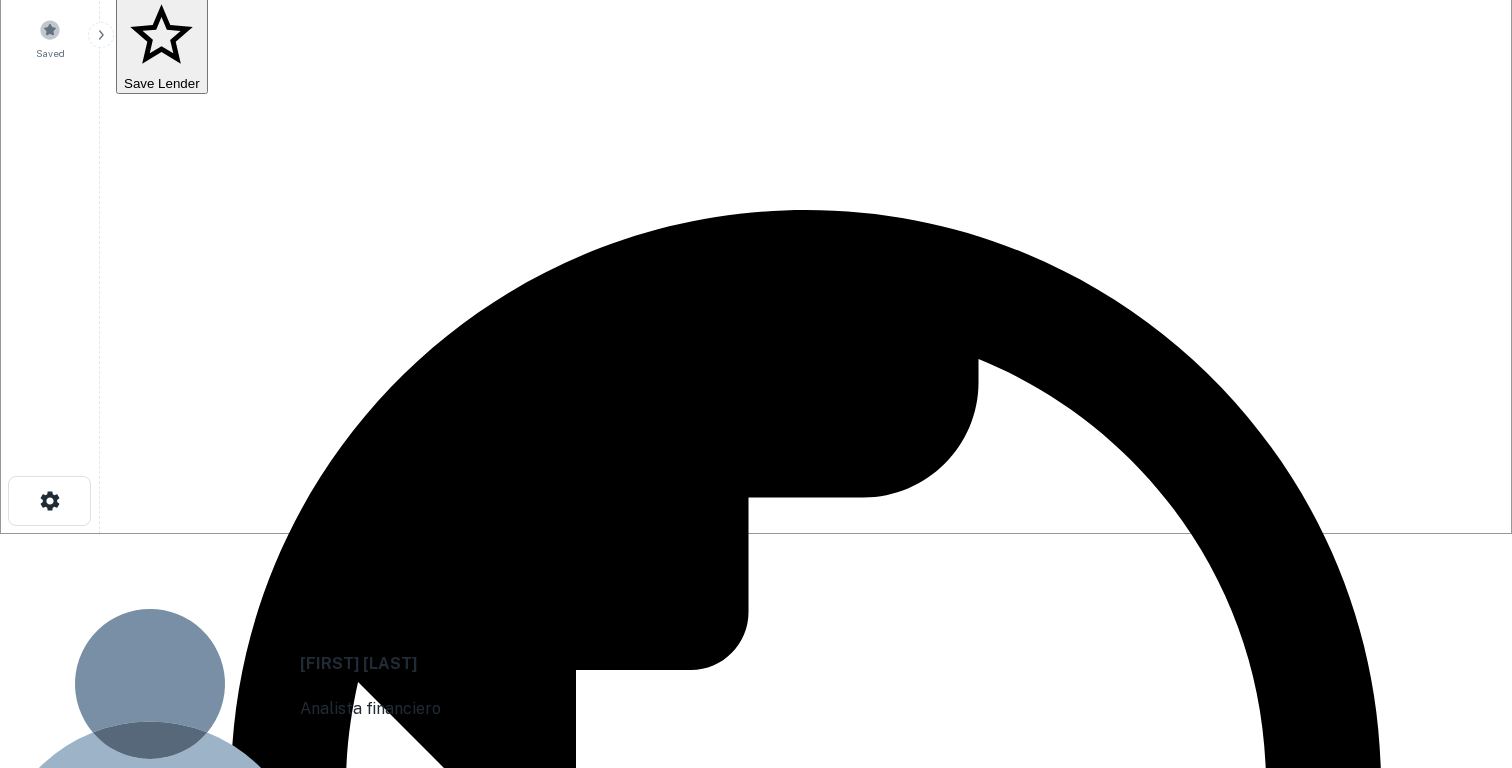 click on "[EMAIL]" at bounding box center [756, 943] 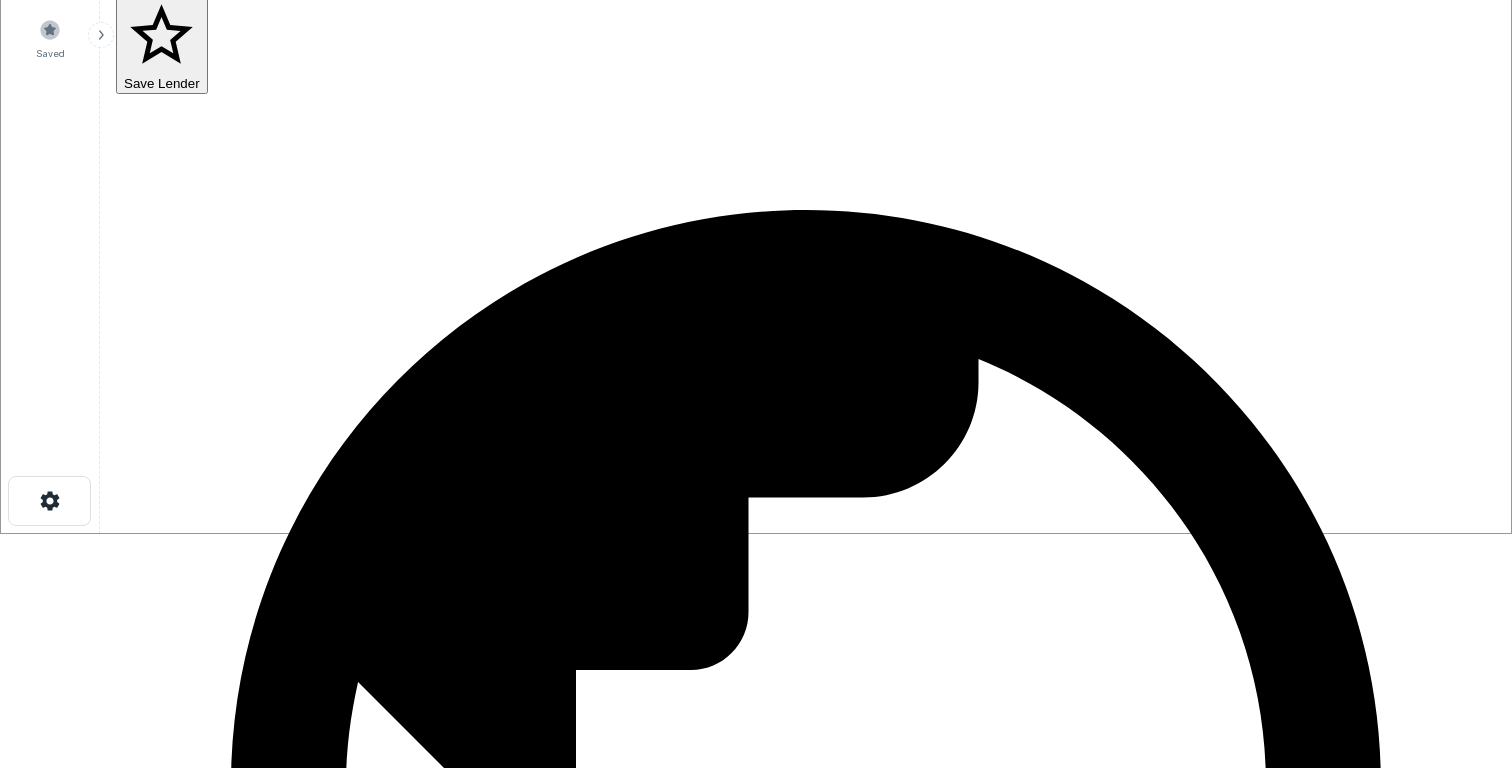 click at bounding box center (187, 3033) 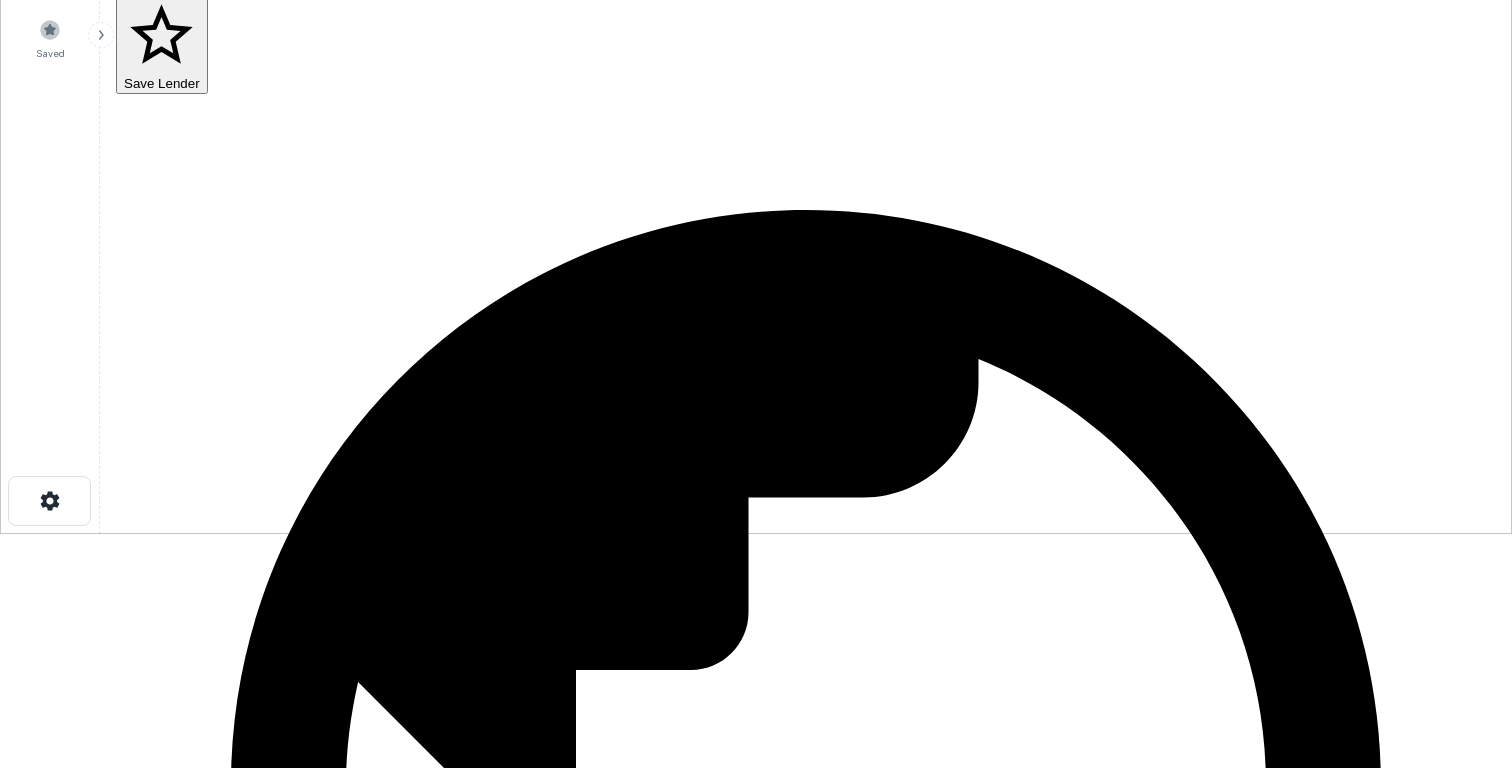 click on "*******" at bounding box center (187, 3033) 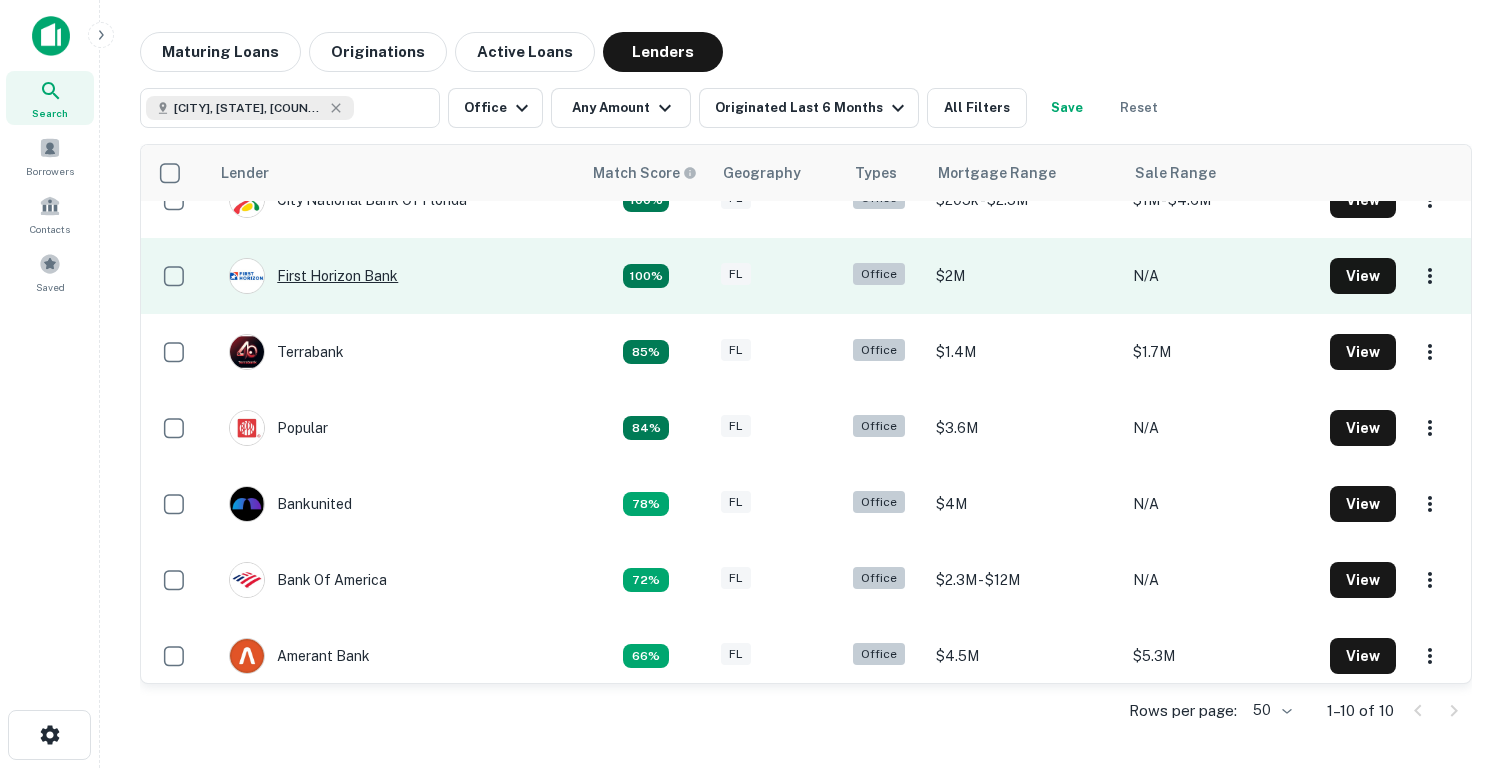 scroll, scrollTop: 60, scrollLeft: 0, axis: vertical 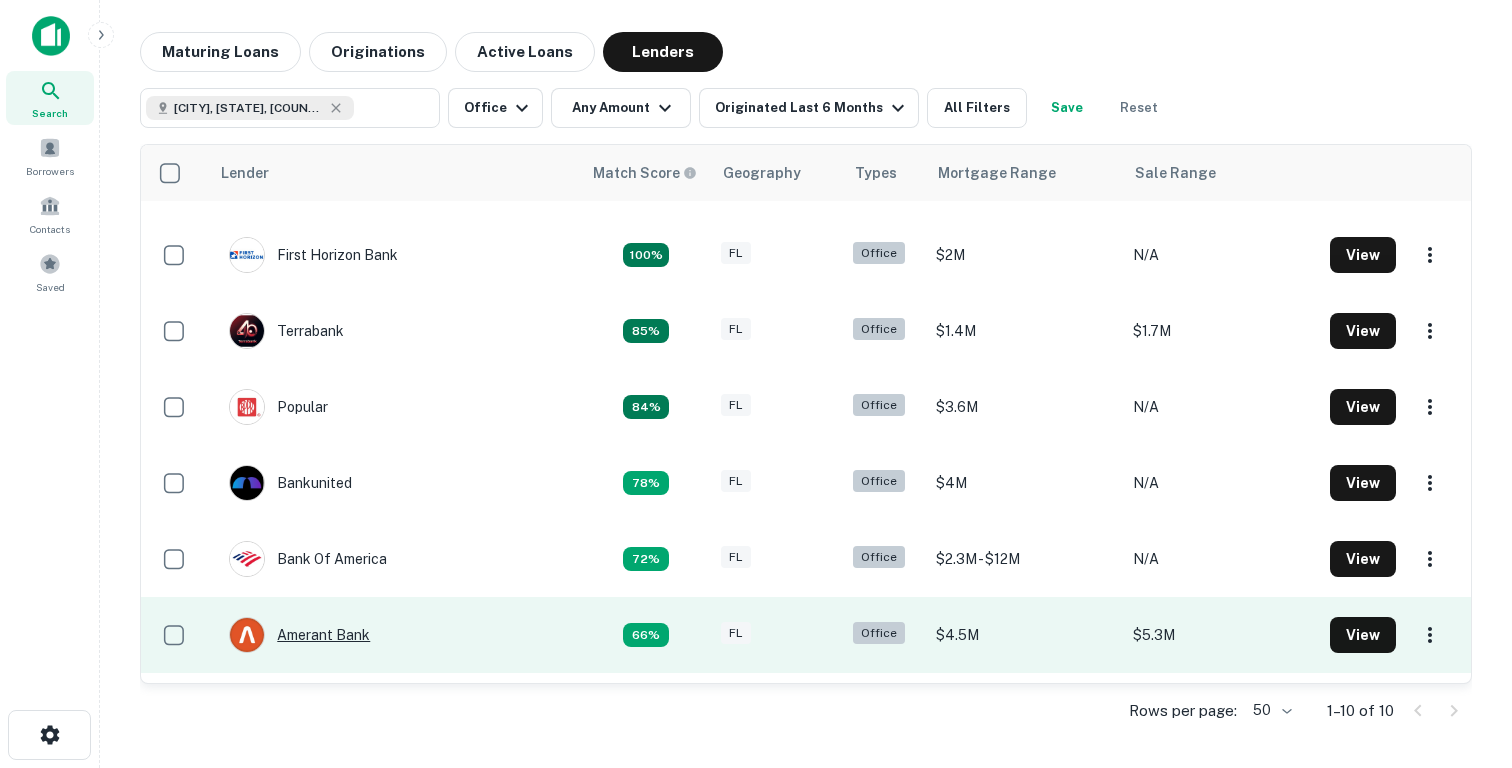 click on "Amerant Bank" at bounding box center (299, 635) 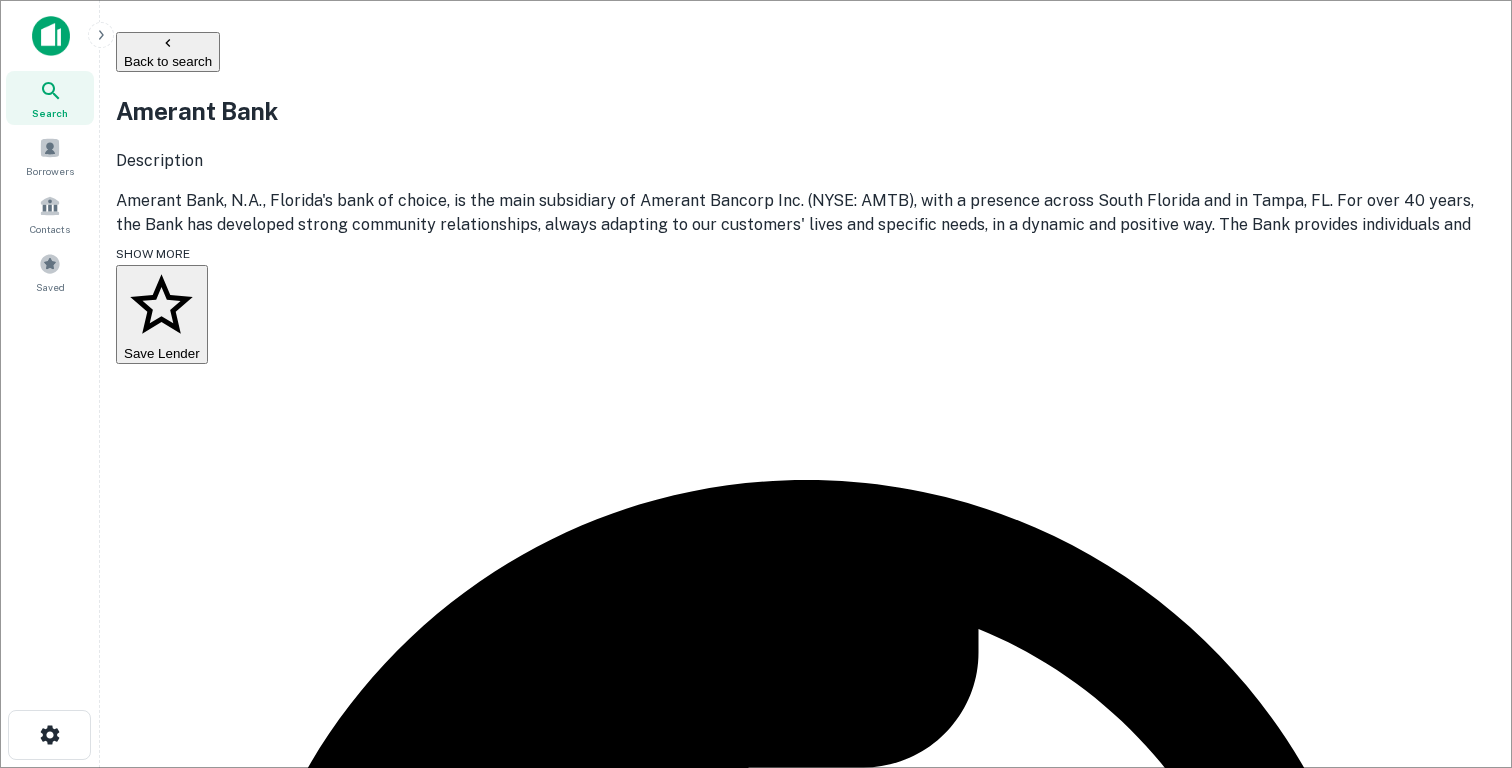 click at bounding box center [187, 3303] 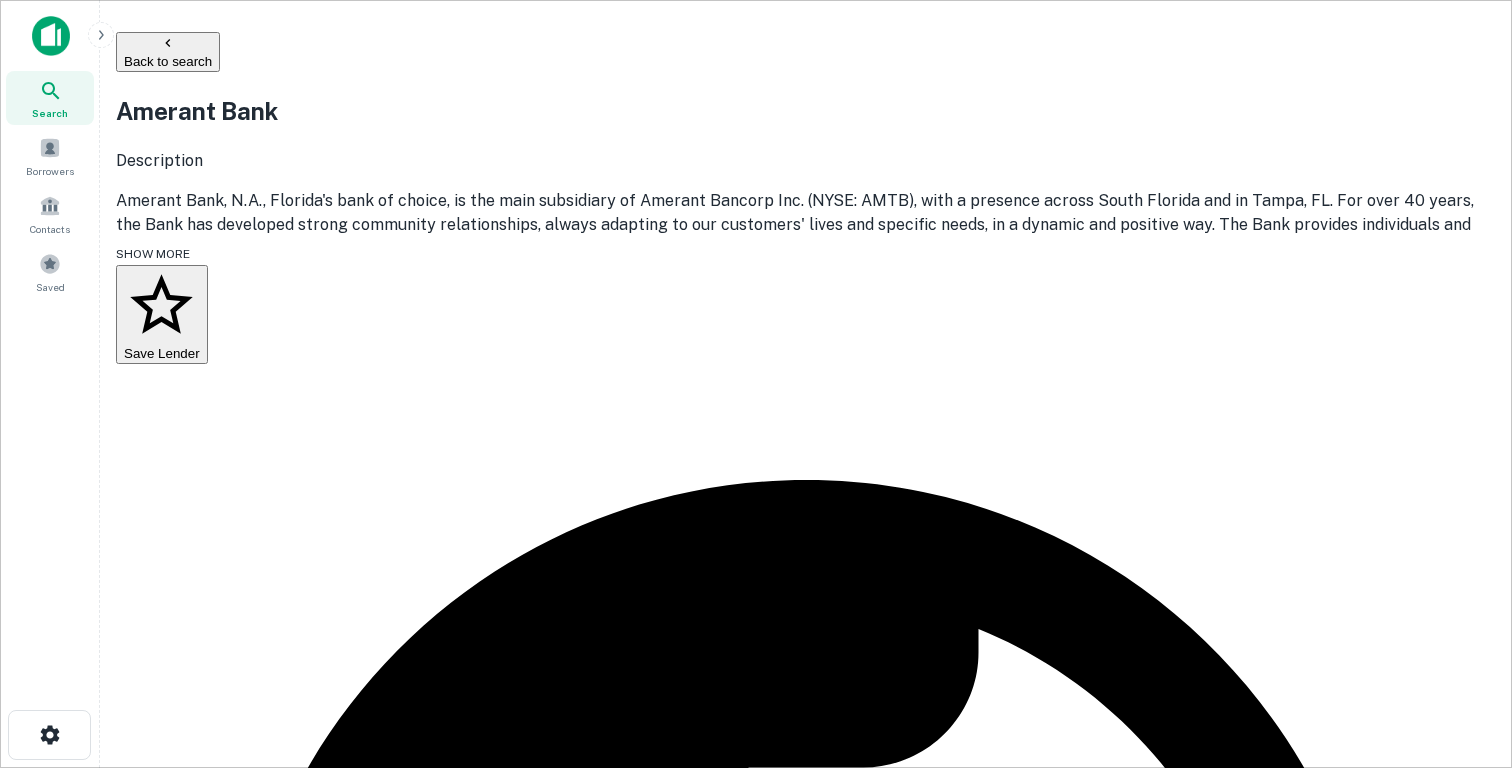 type on "*******" 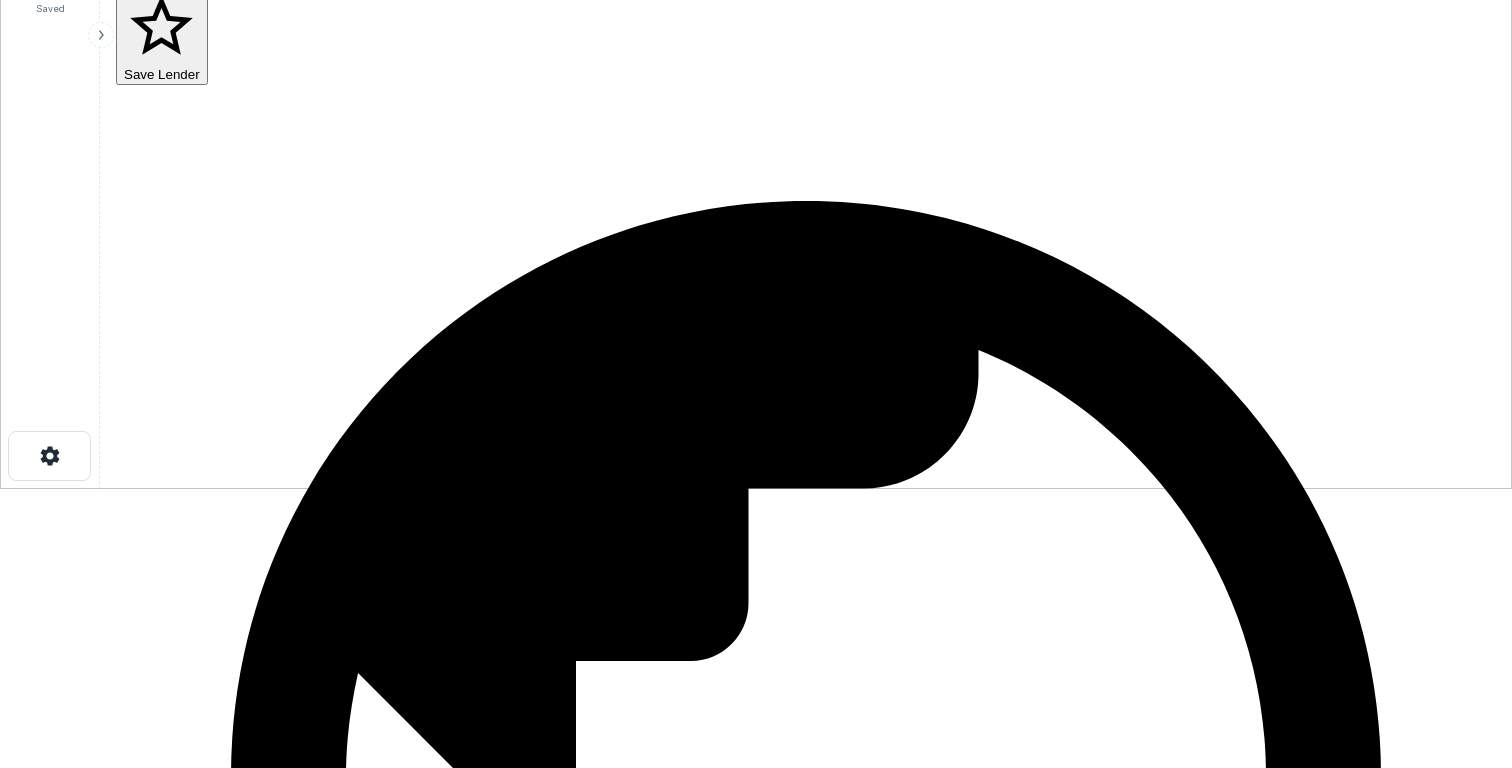 scroll, scrollTop: 294, scrollLeft: 0, axis: vertical 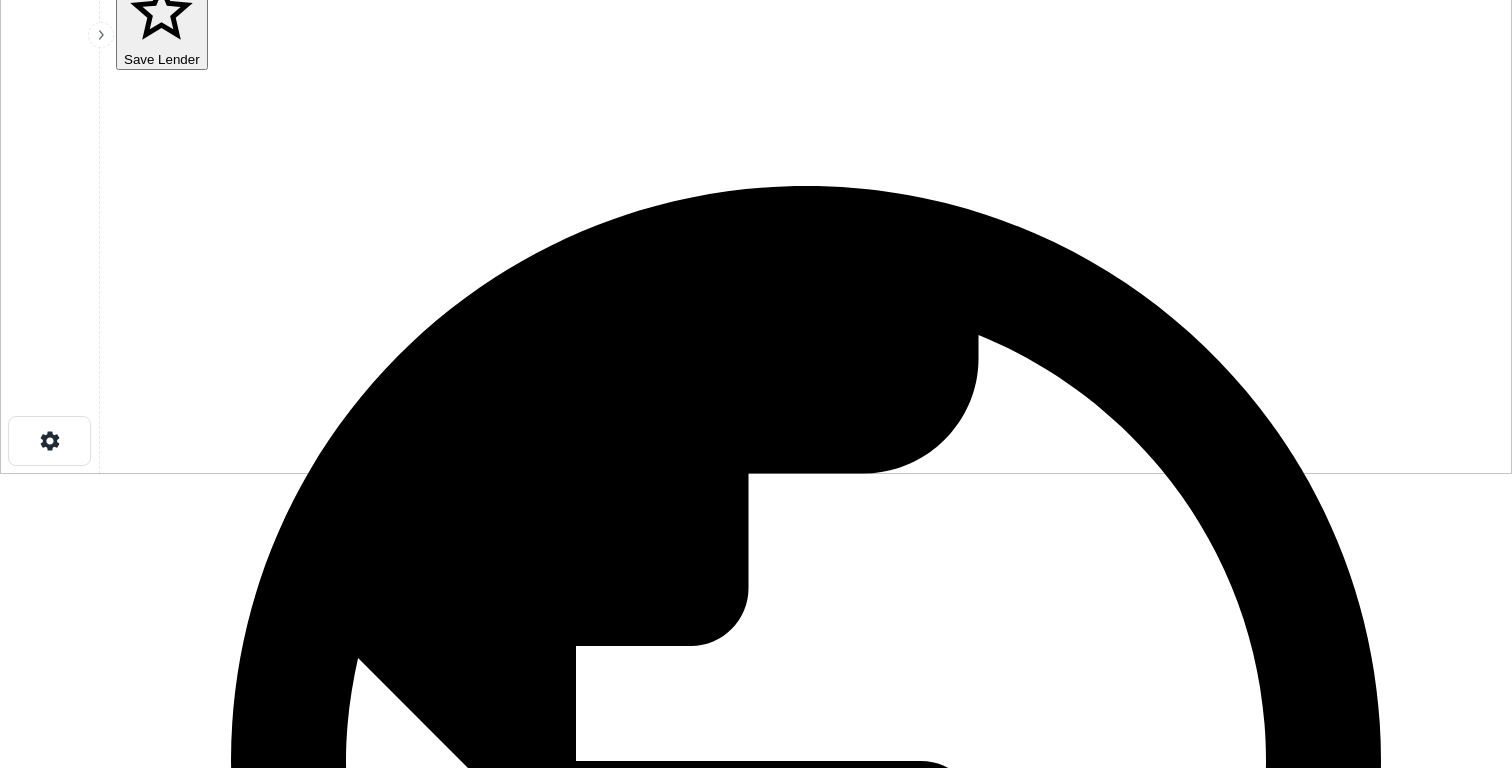 click on "See Details" at bounding box center [1099, 3412] 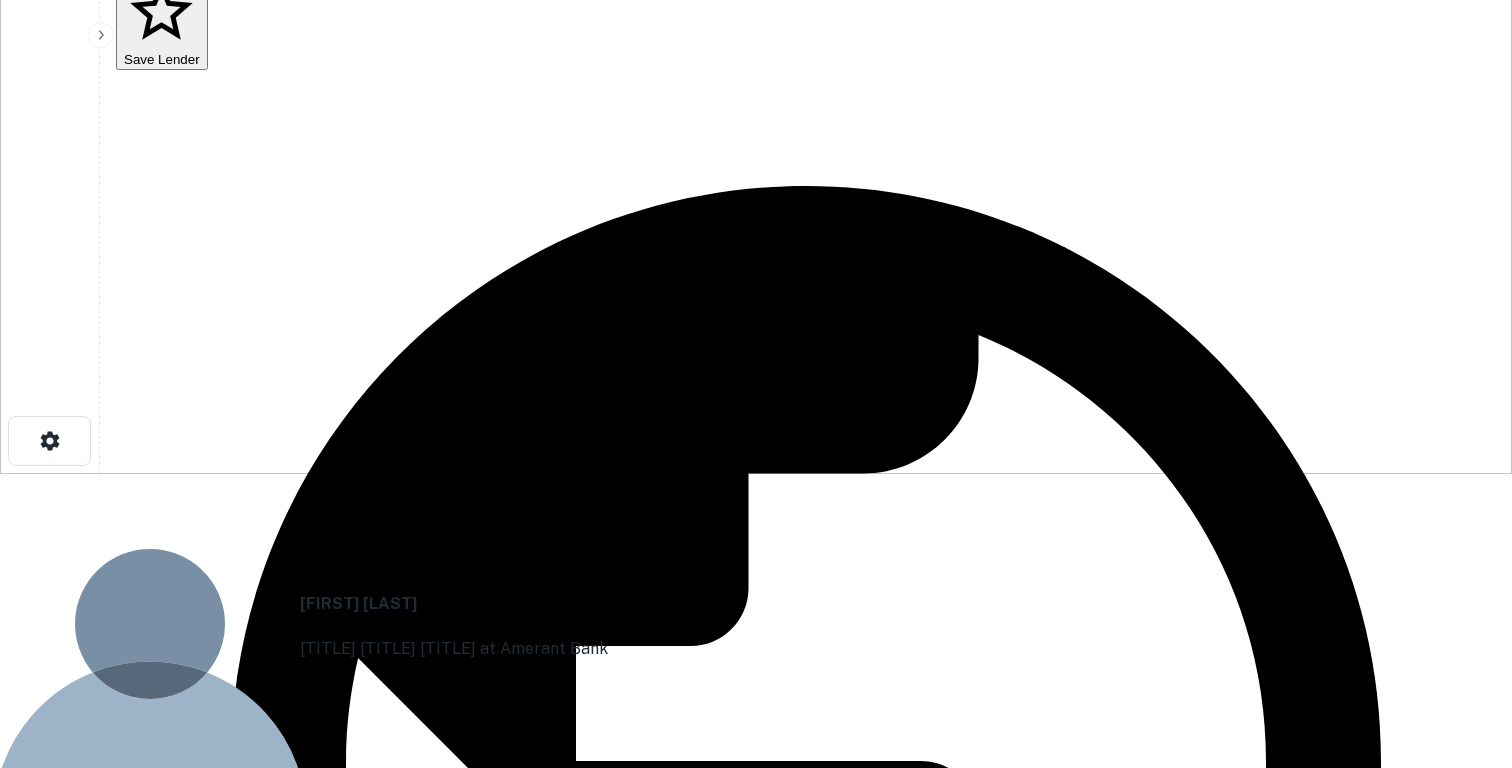 click on "[EMAIL]" at bounding box center (756, 883) 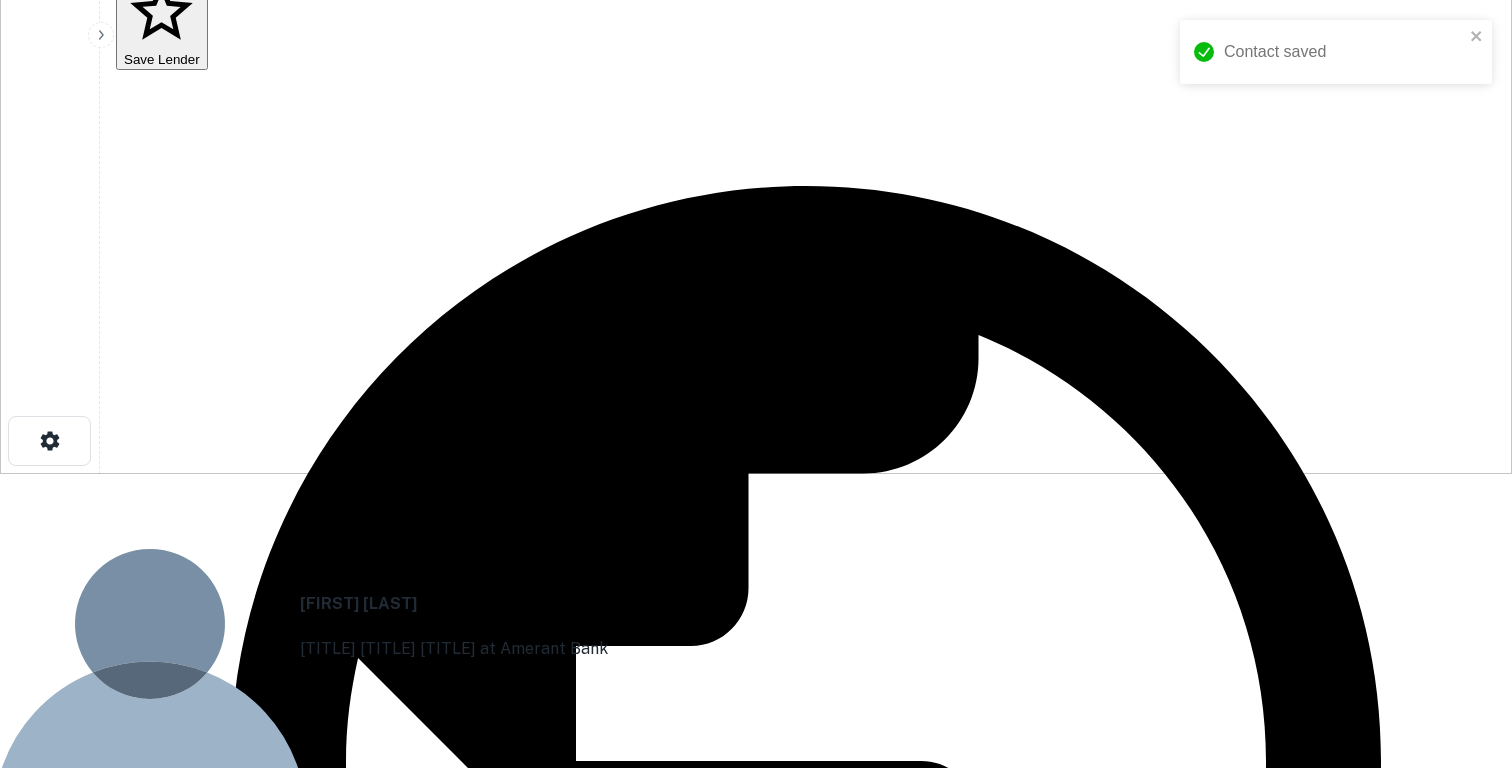 click on "[FIRST] [LAST] [TITLE] [TITLE] [TITLE] at Amerant Bank Email [EMAIL] Email LinkedIn Profile http://www.linkedin.com/in/[FIRST]-[LAST]-[ID] Open Save to my contacts" at bounding box center (756, 780) 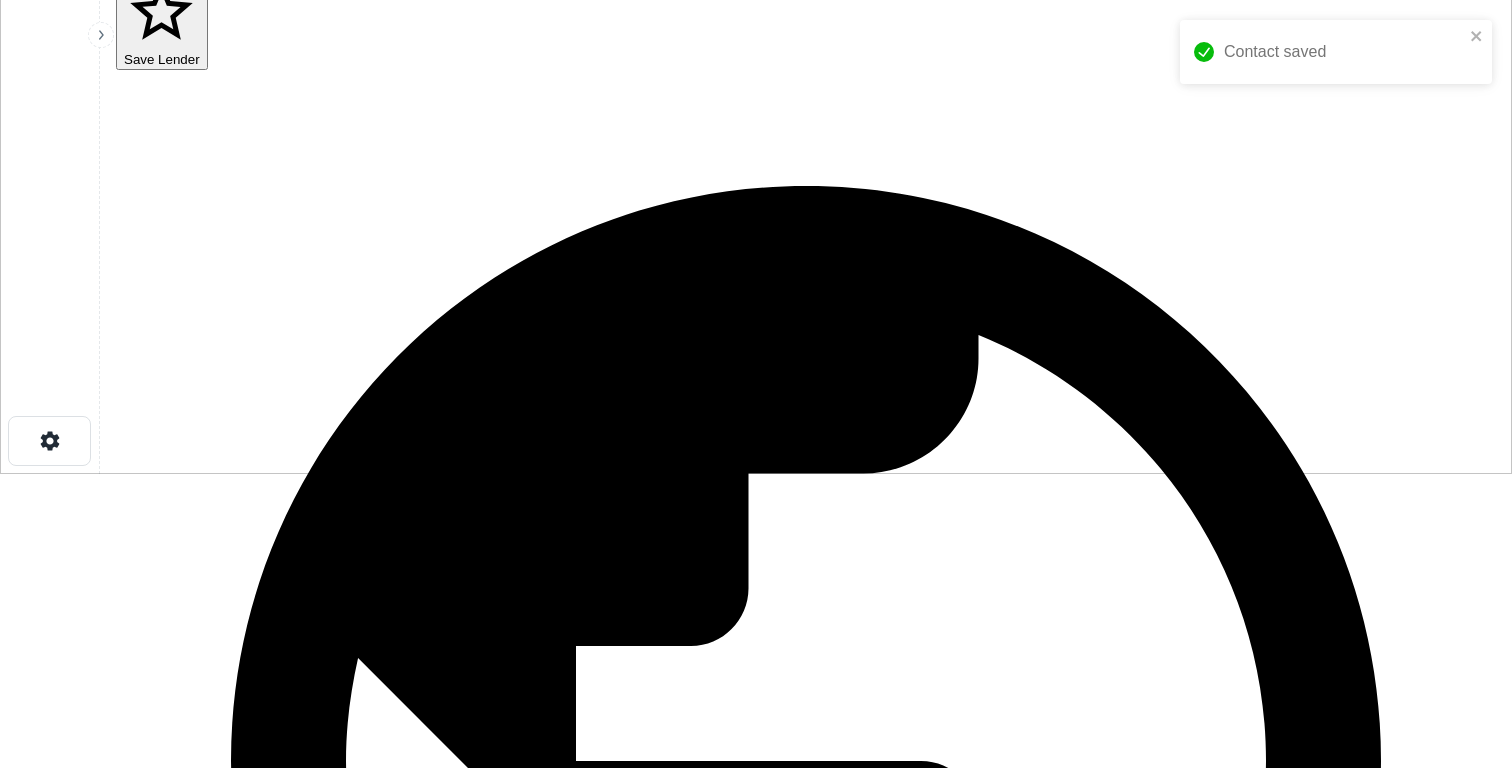 scroll, scrollTop: 0, scrollLeft: 0, axis: both 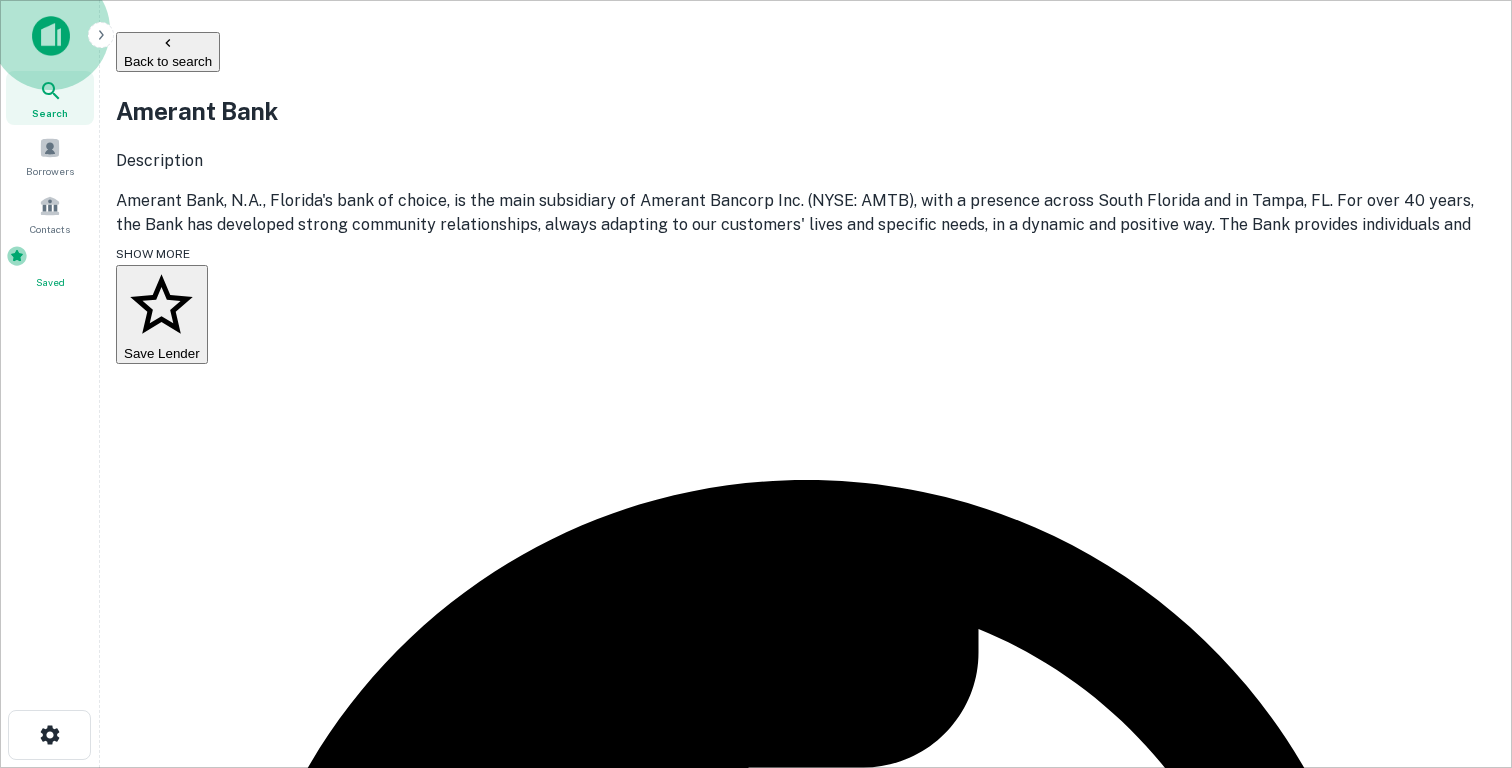 click on "Saved" at bounding box center [50, 267] 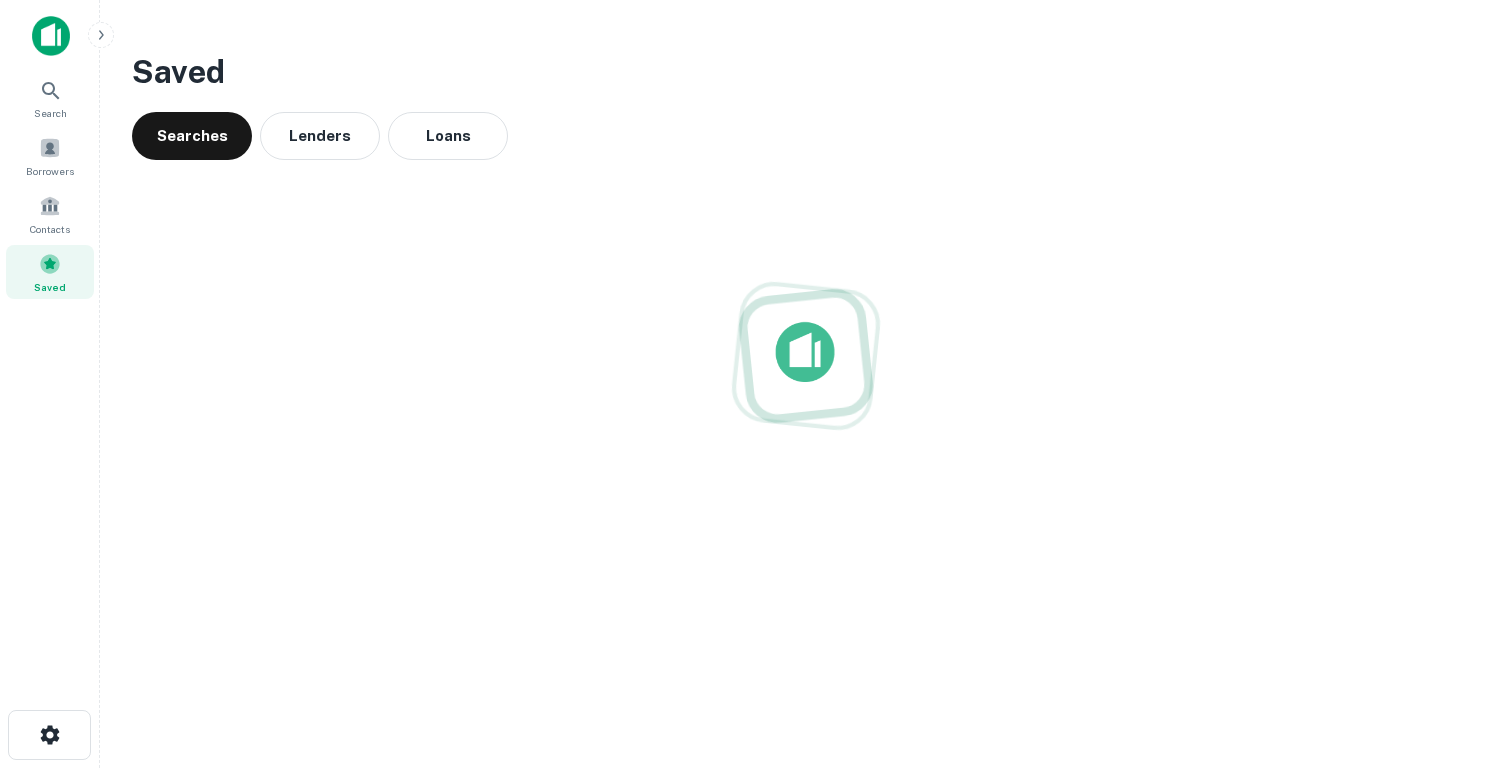 scroll, scrollTop: 0, scrollLeft: 0, axis: both 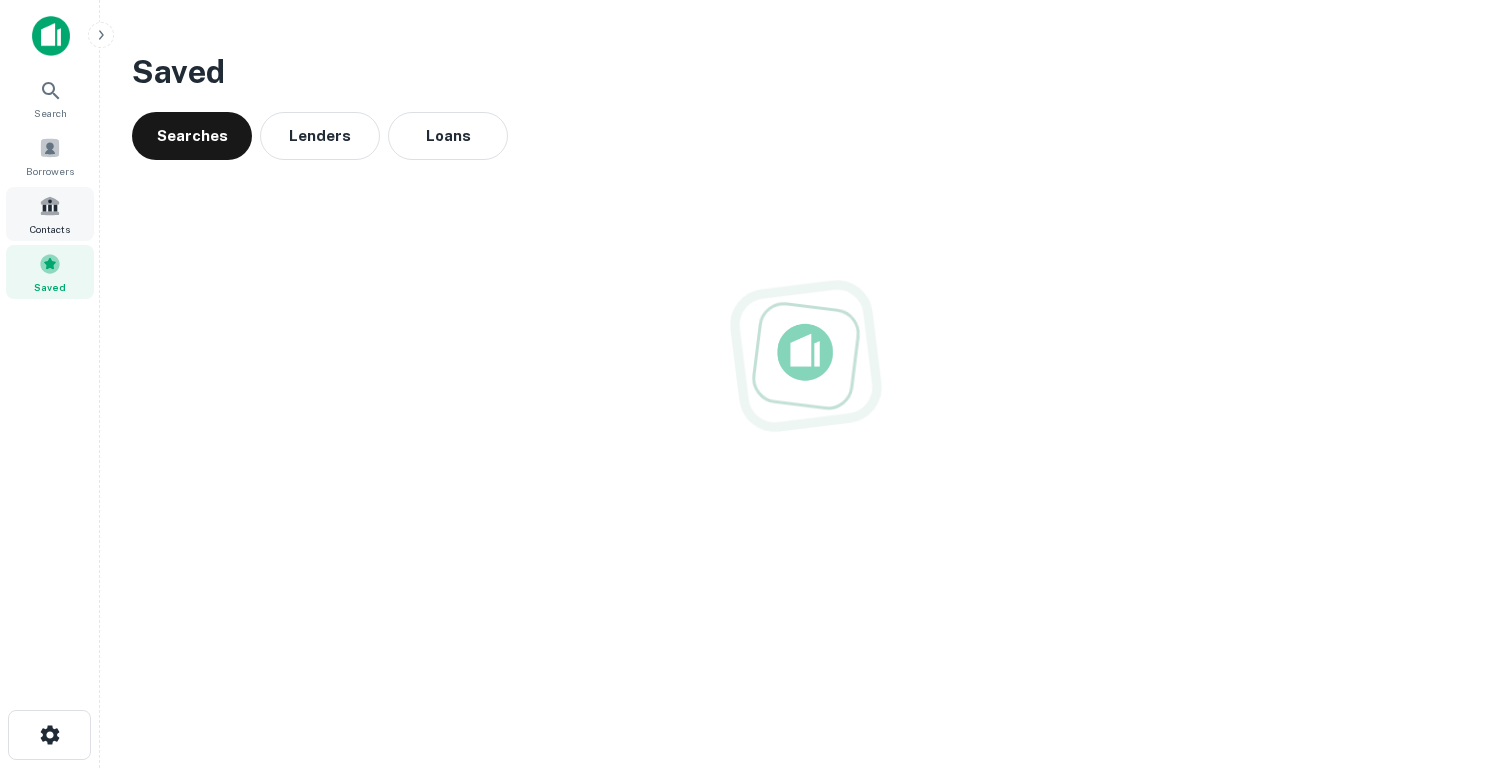 click on "Contacts" at bounding box center [50, 229] 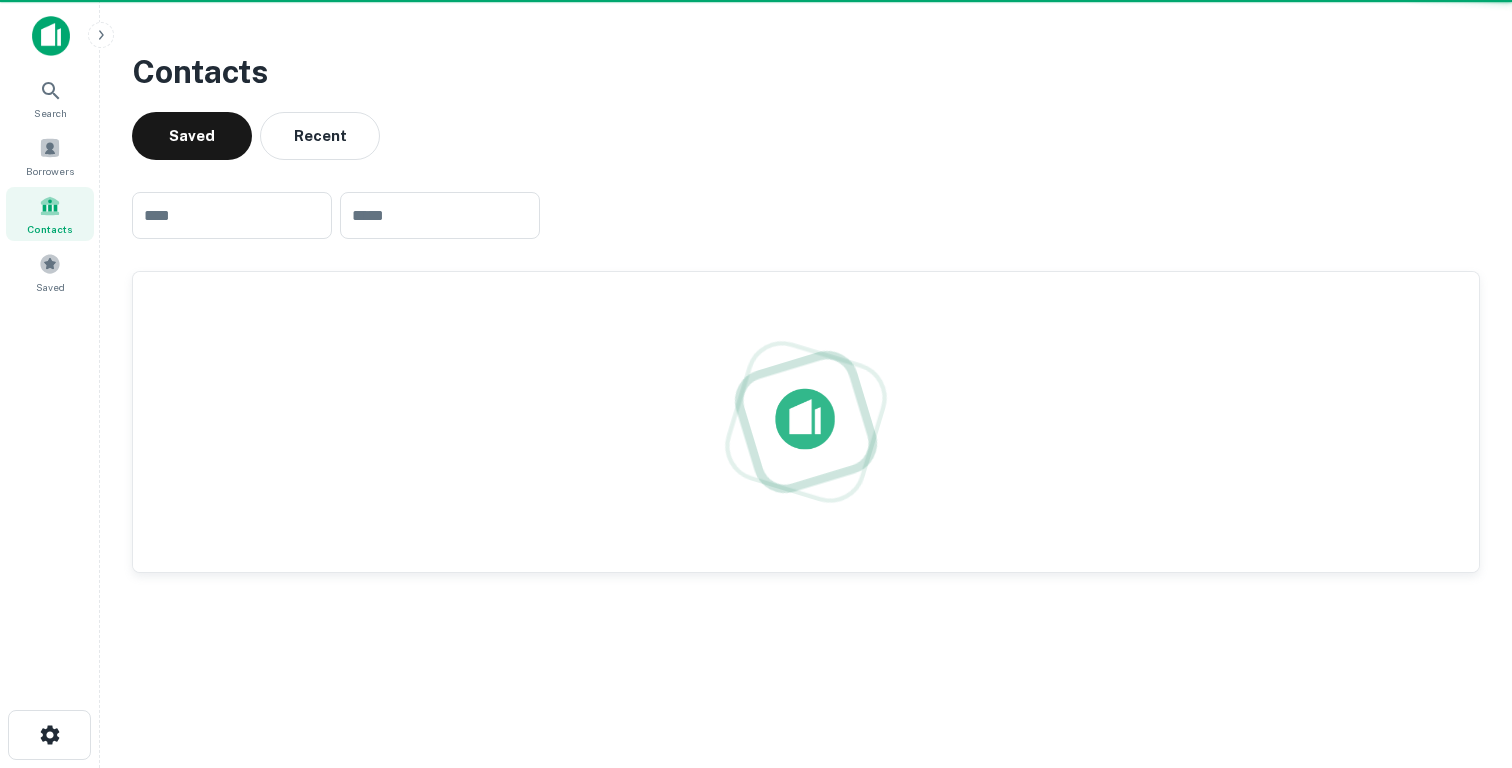 scroll, scrollTop: 0, scrollLeft: 0, axis: both 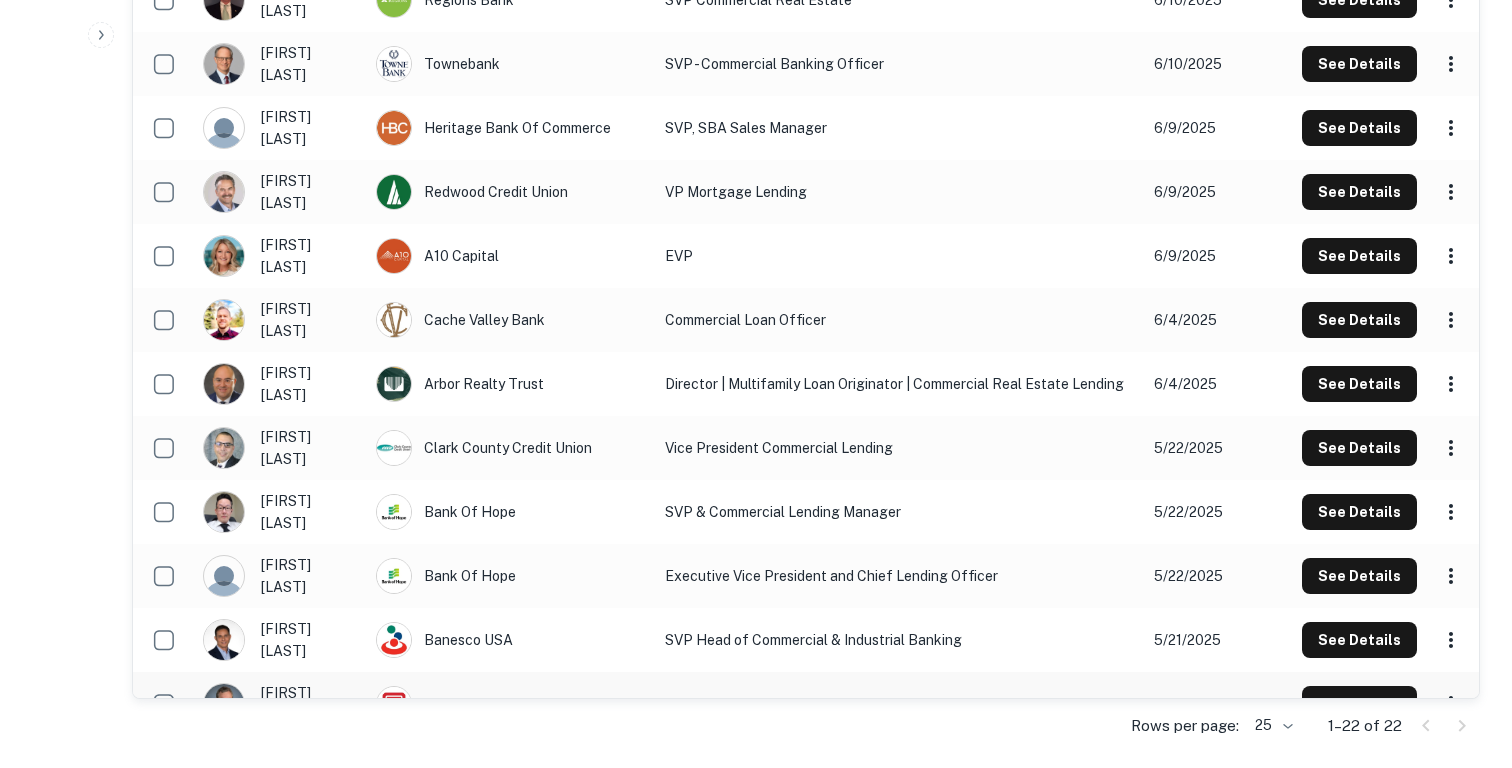 click on "SVP Special Asset Department Manager" at bounding box center [900, 704] 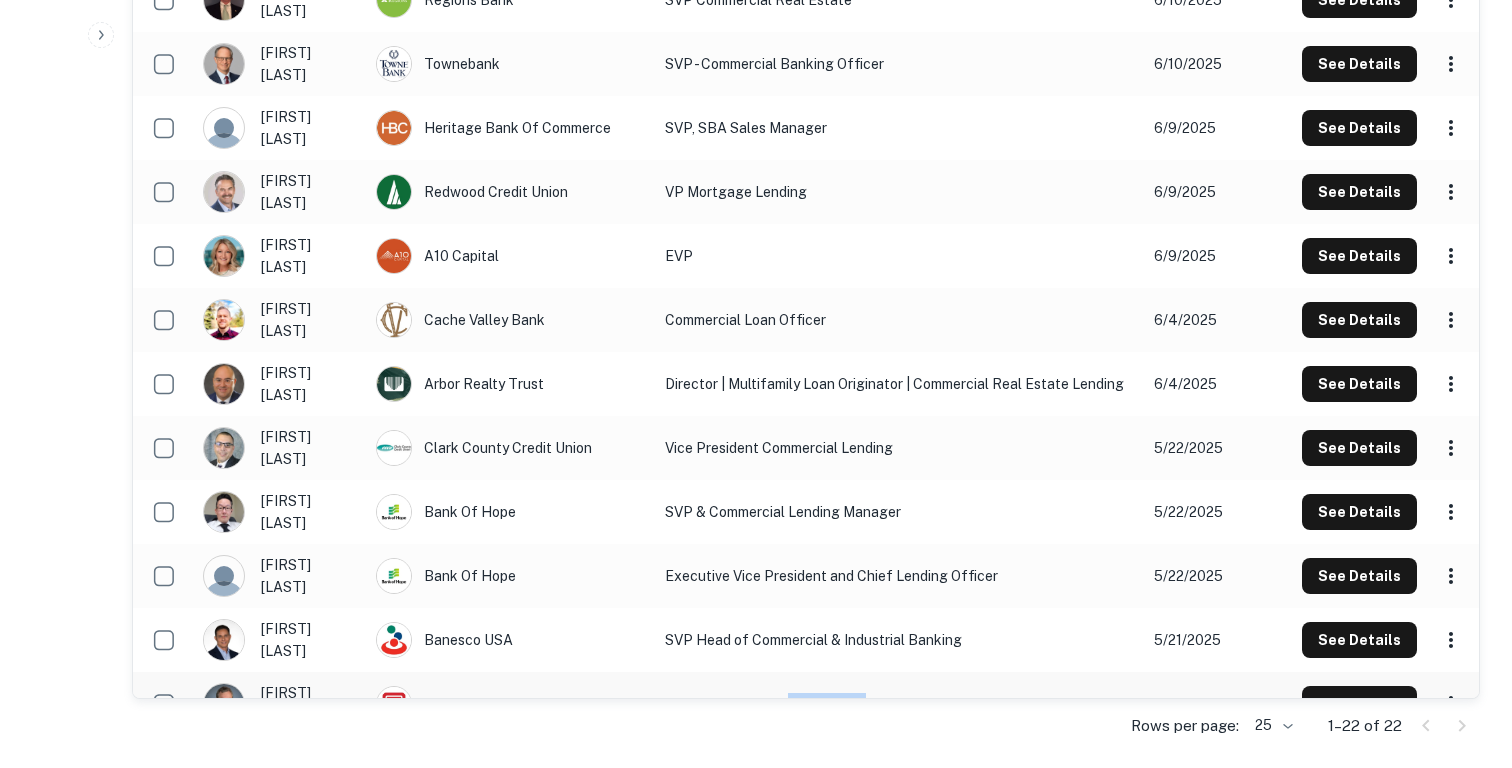 click on "SVP Special Asset Department Manager" at bounding box center (900, 704) 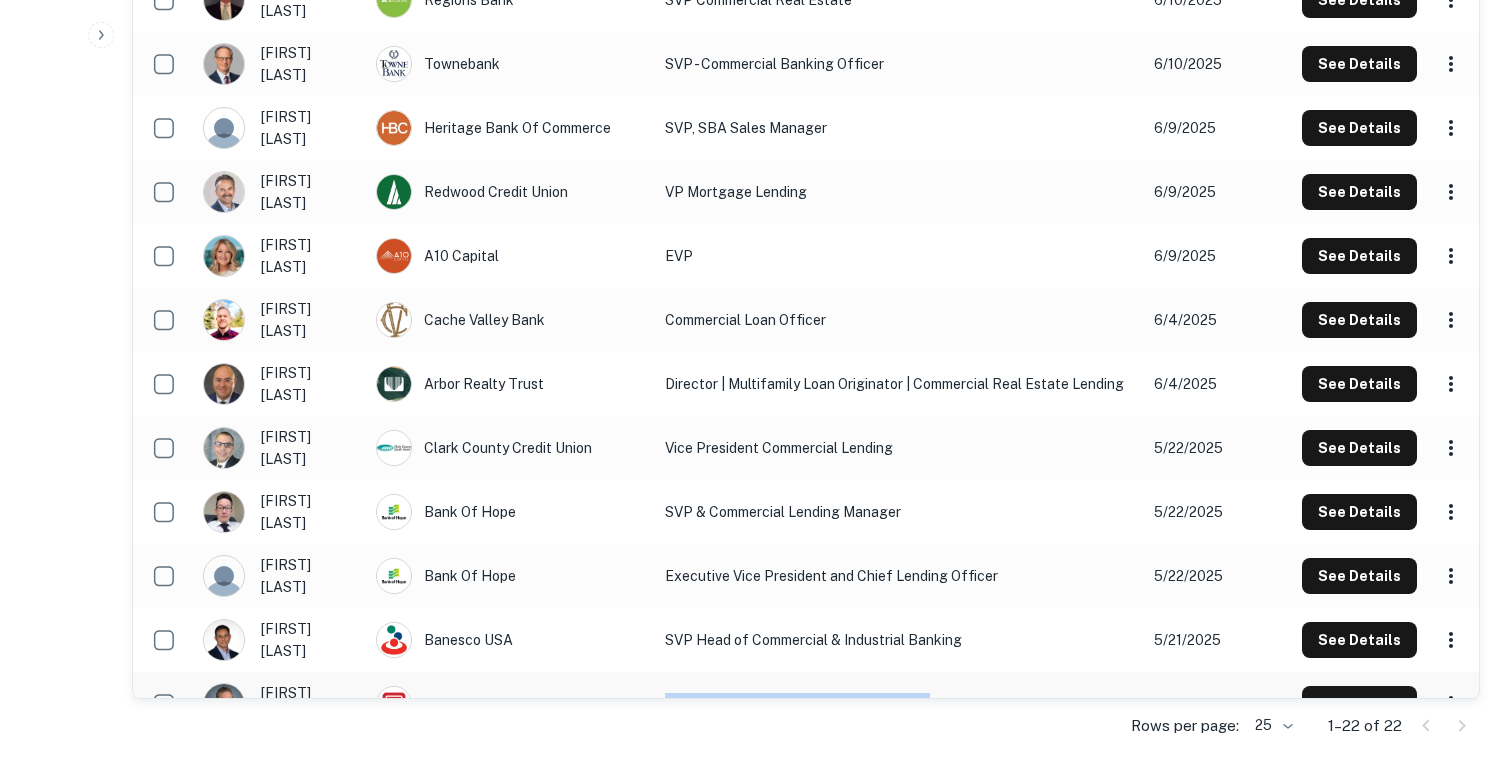 click on "SVP Special Asset Department Manager" at bounding box center [900, 704] 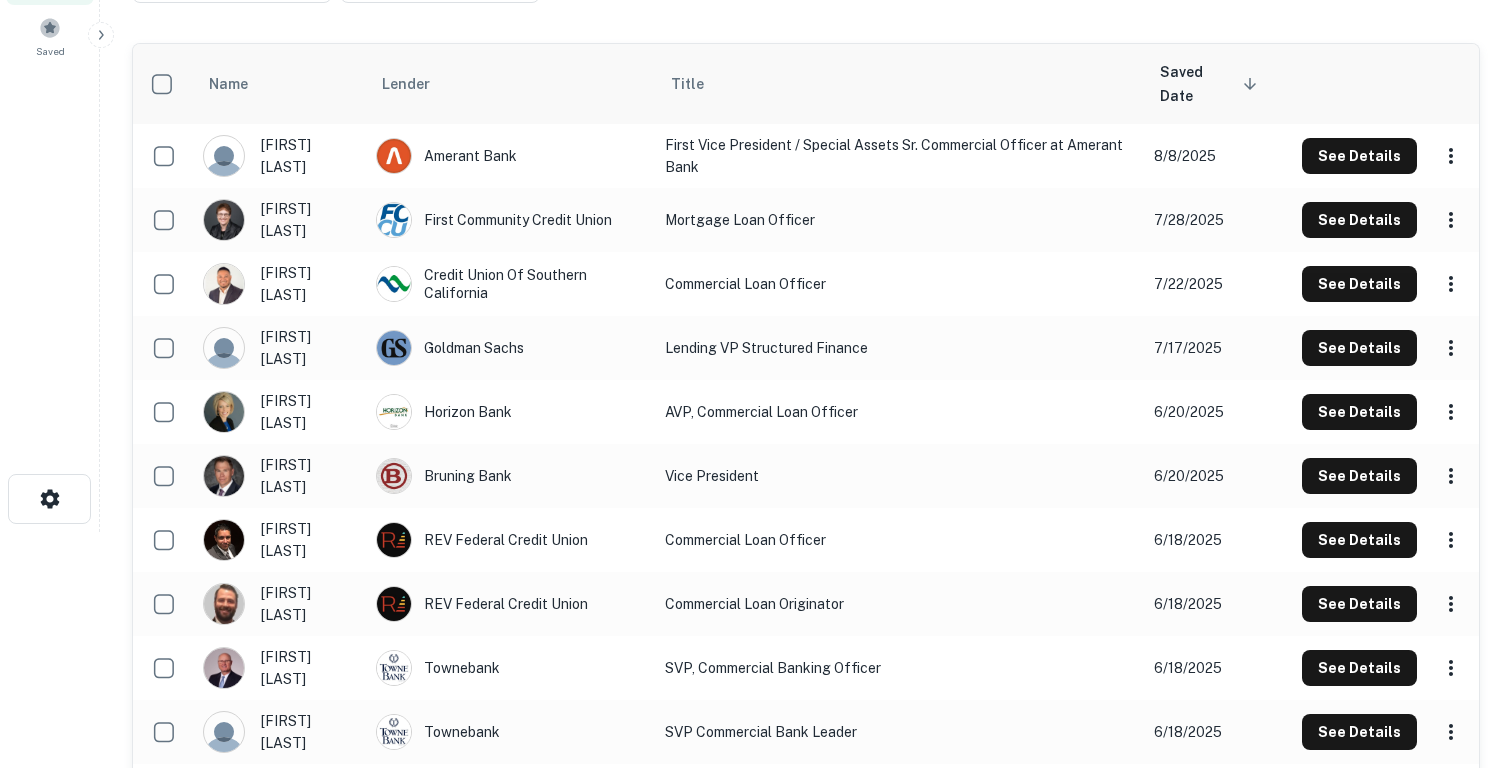 scroll, scrollTop: 225, scrollLeft: 0, axis: vertical 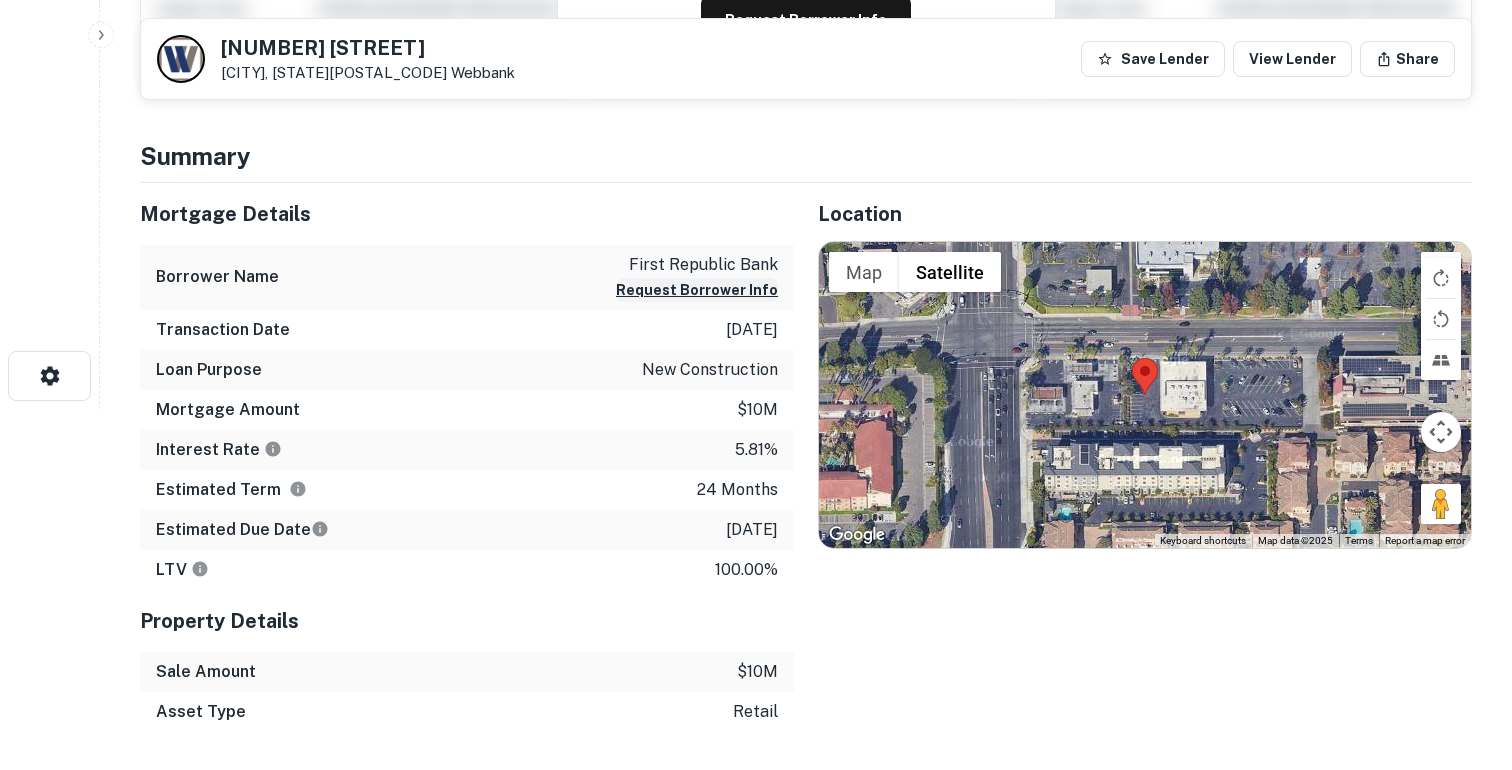 click on "Request Borrower Info" at bounding box center [697, 290] 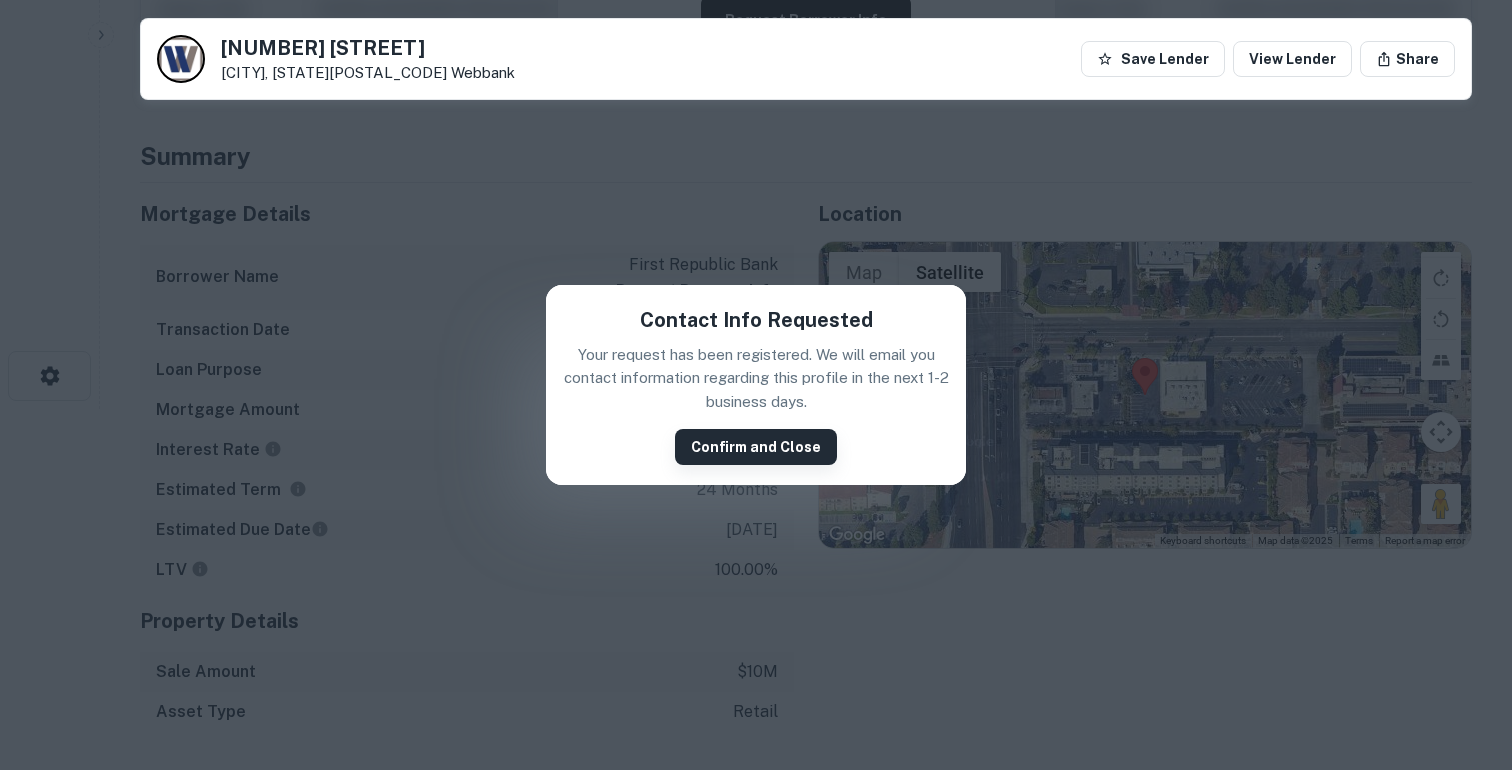 click on "Confirm and Close" at bounding box center (756, 447) 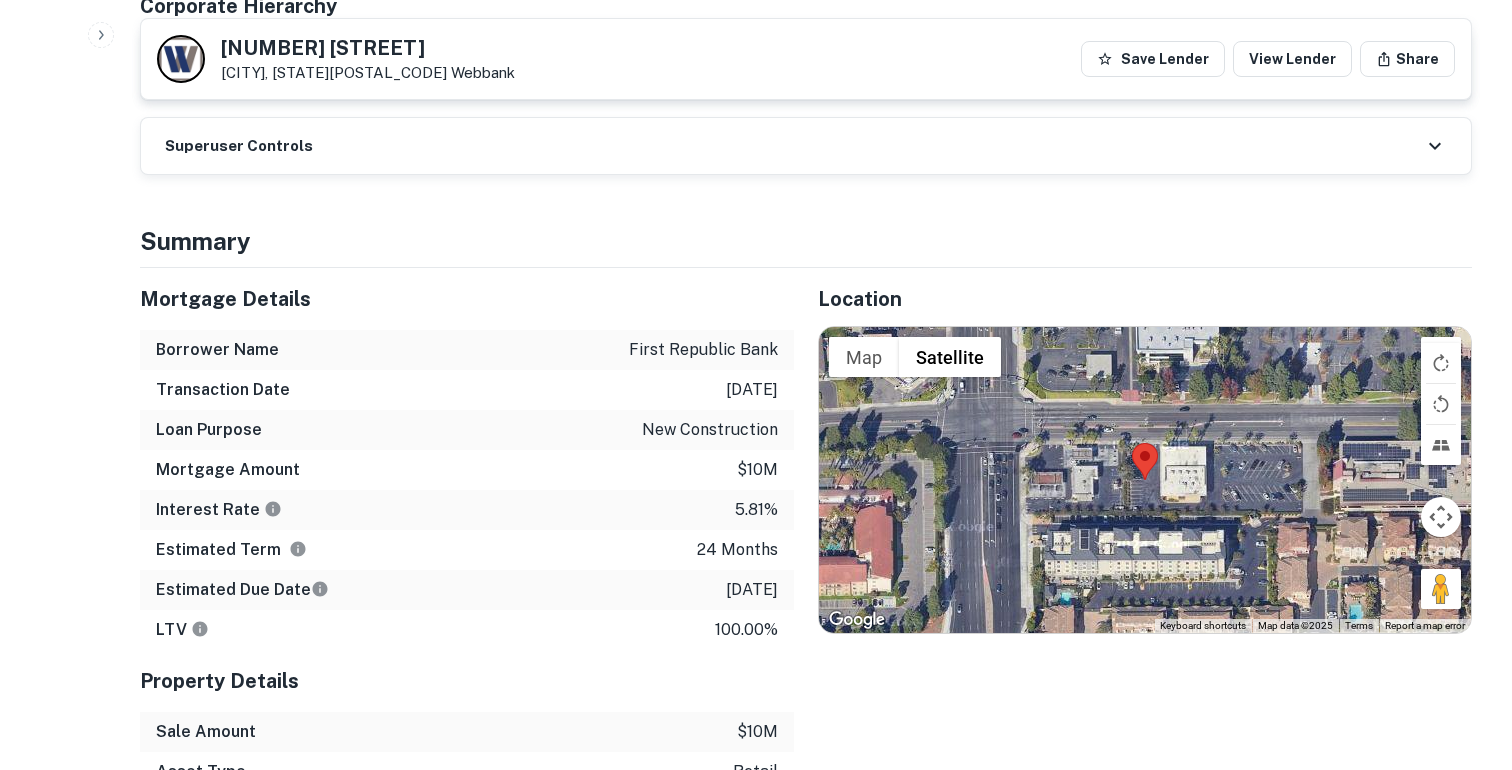 scroll, scrollTop: 19166, scrollLeft: 0, axis: vertical 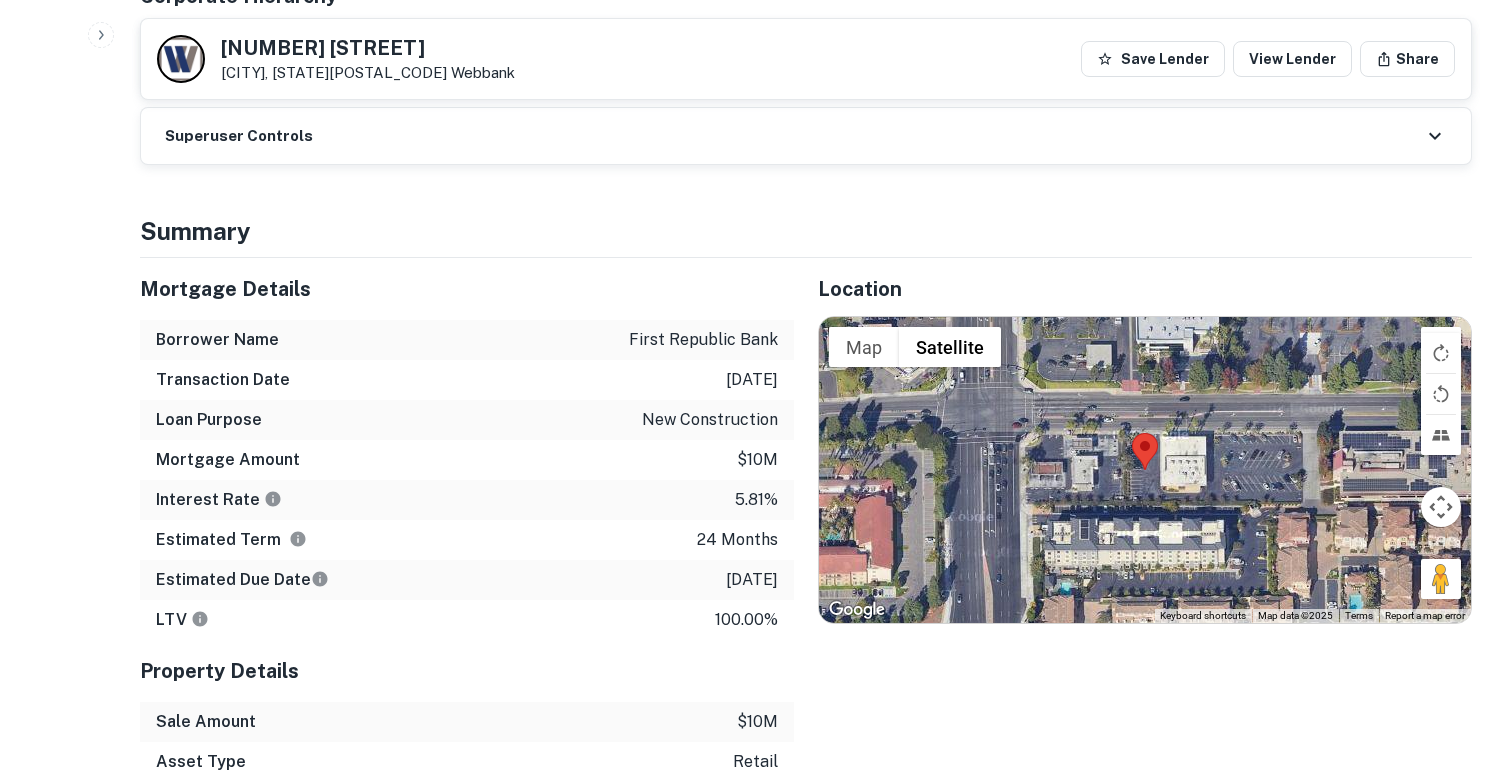 click on "first republic bank" at bounding box center (703, 340) 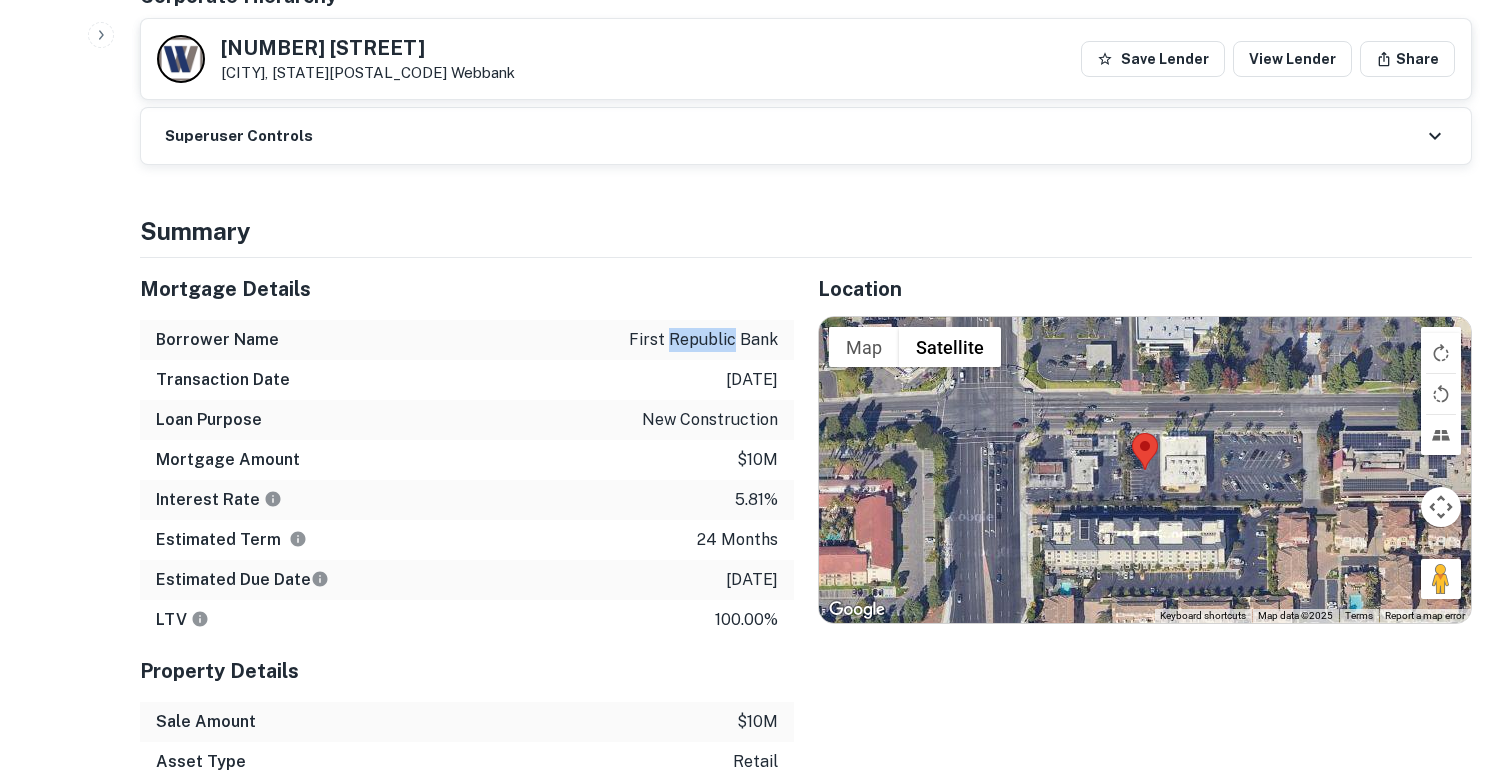 click on "first republic bank" at bounding box center [703, 340] 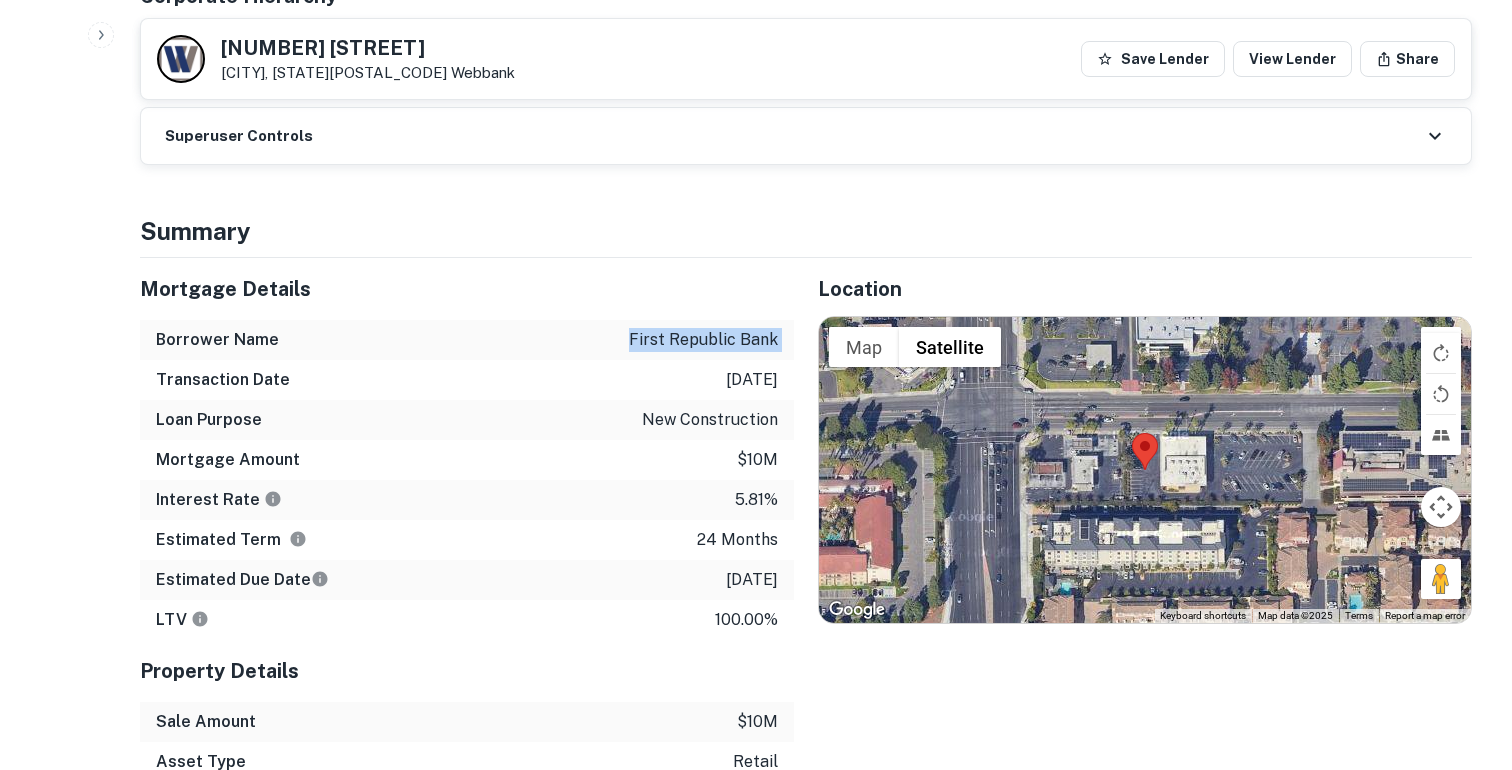 click on "first republic bank" at bounding box center [703, 340] 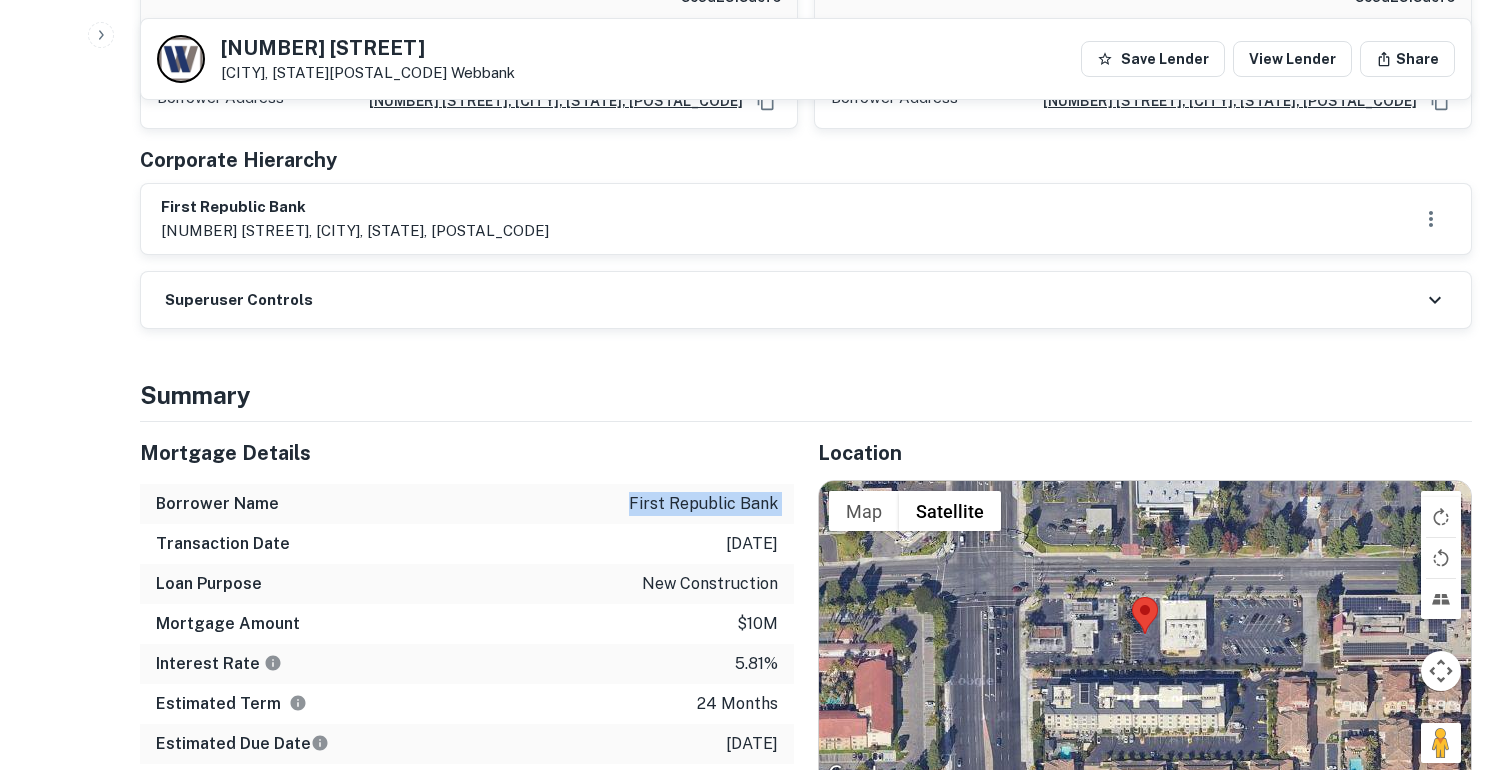 scroll, scrollTop: 18811, scrollLeft: 0, axis: vertical 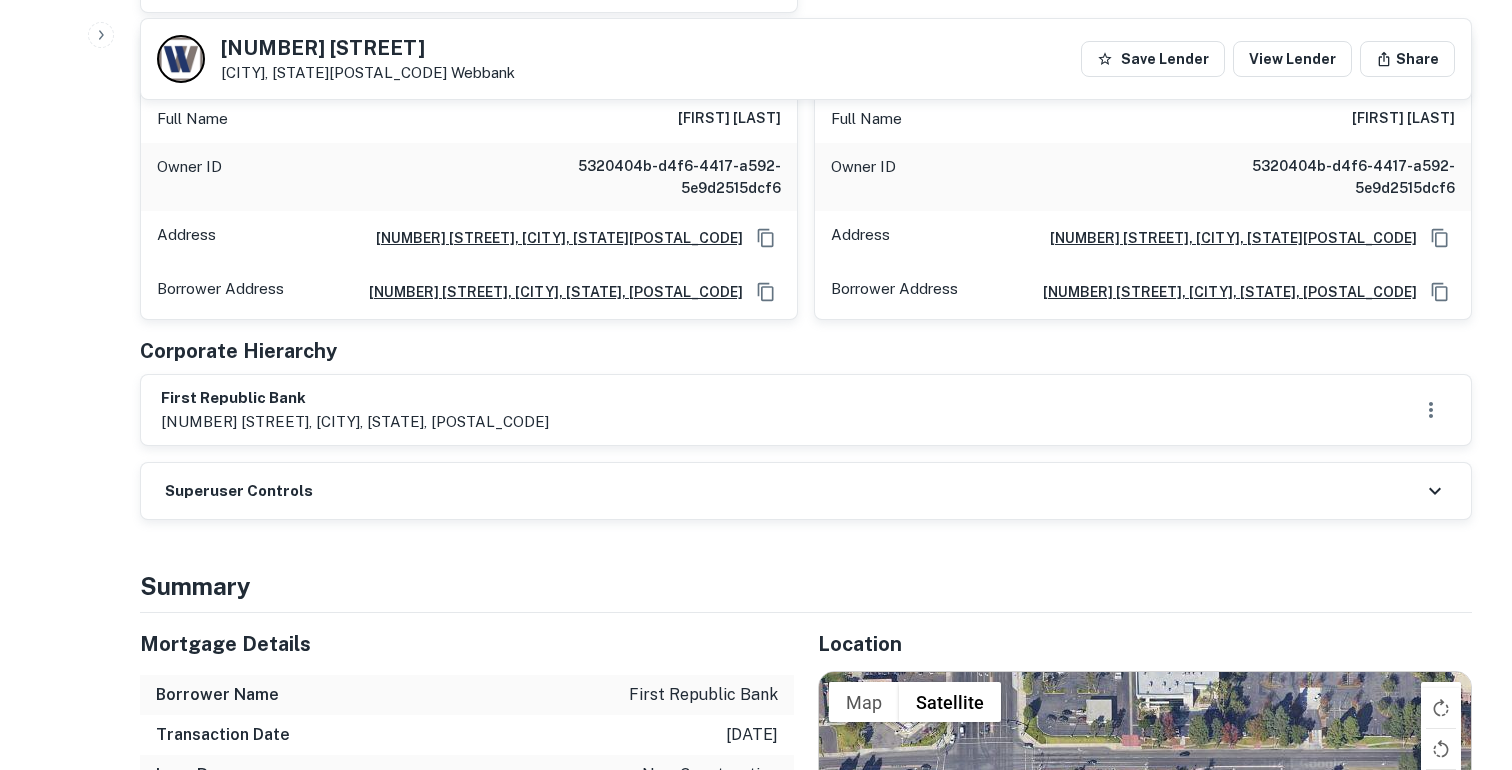 click on "first republic bank" at bounding box center (355, 398) 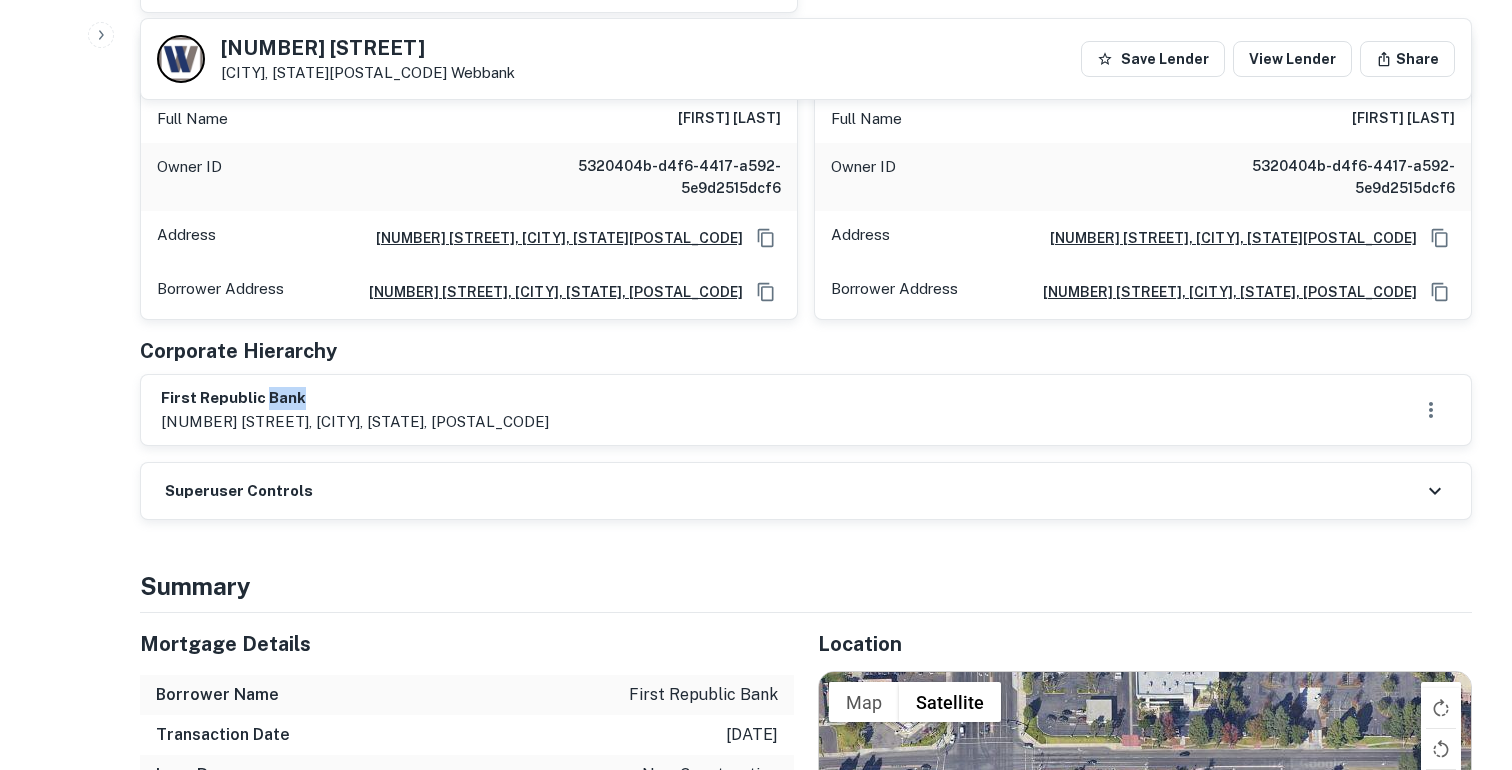 click on "first republic bank" at bounding box center (355, 398) 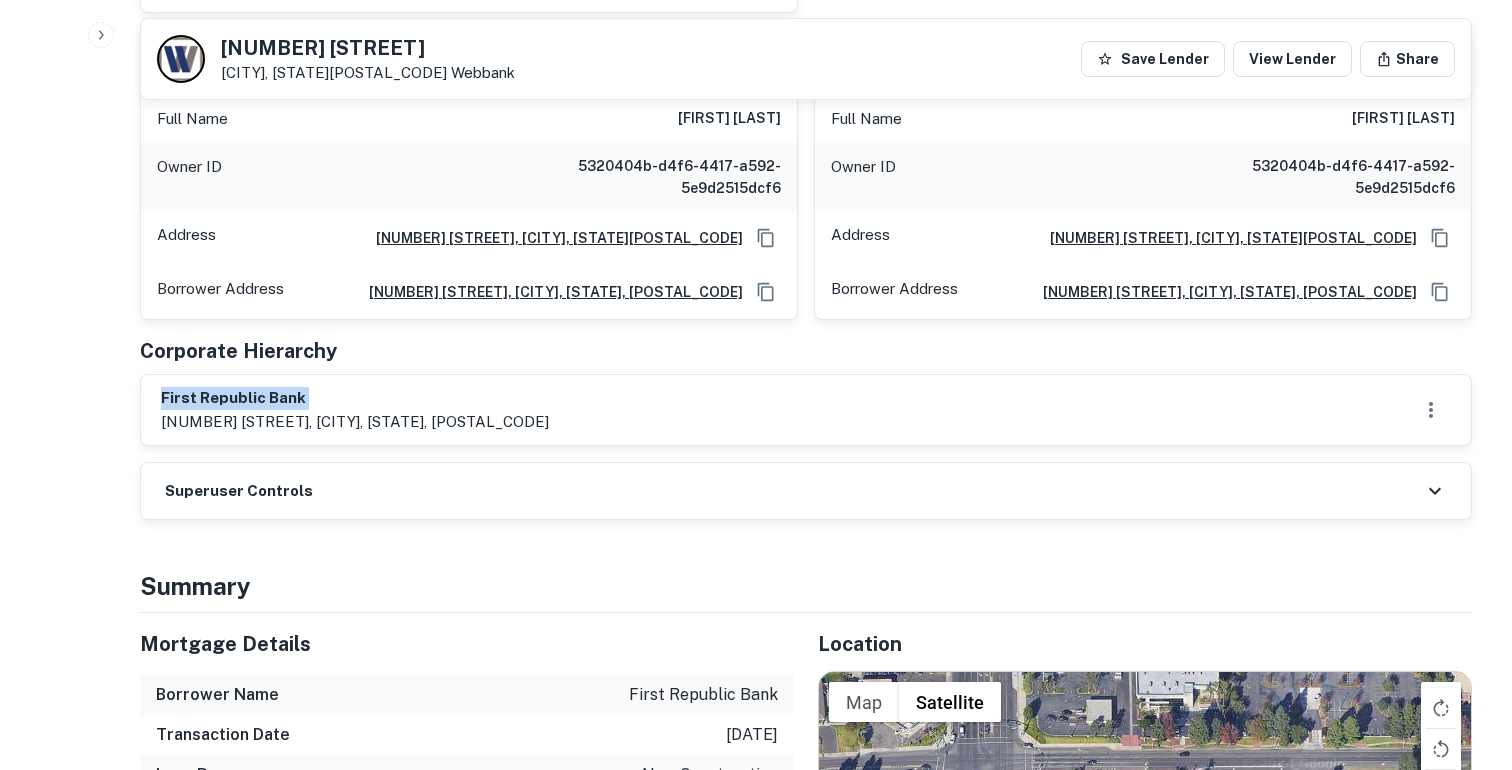 click on "first republic bank" at bounding box center (355, 398) 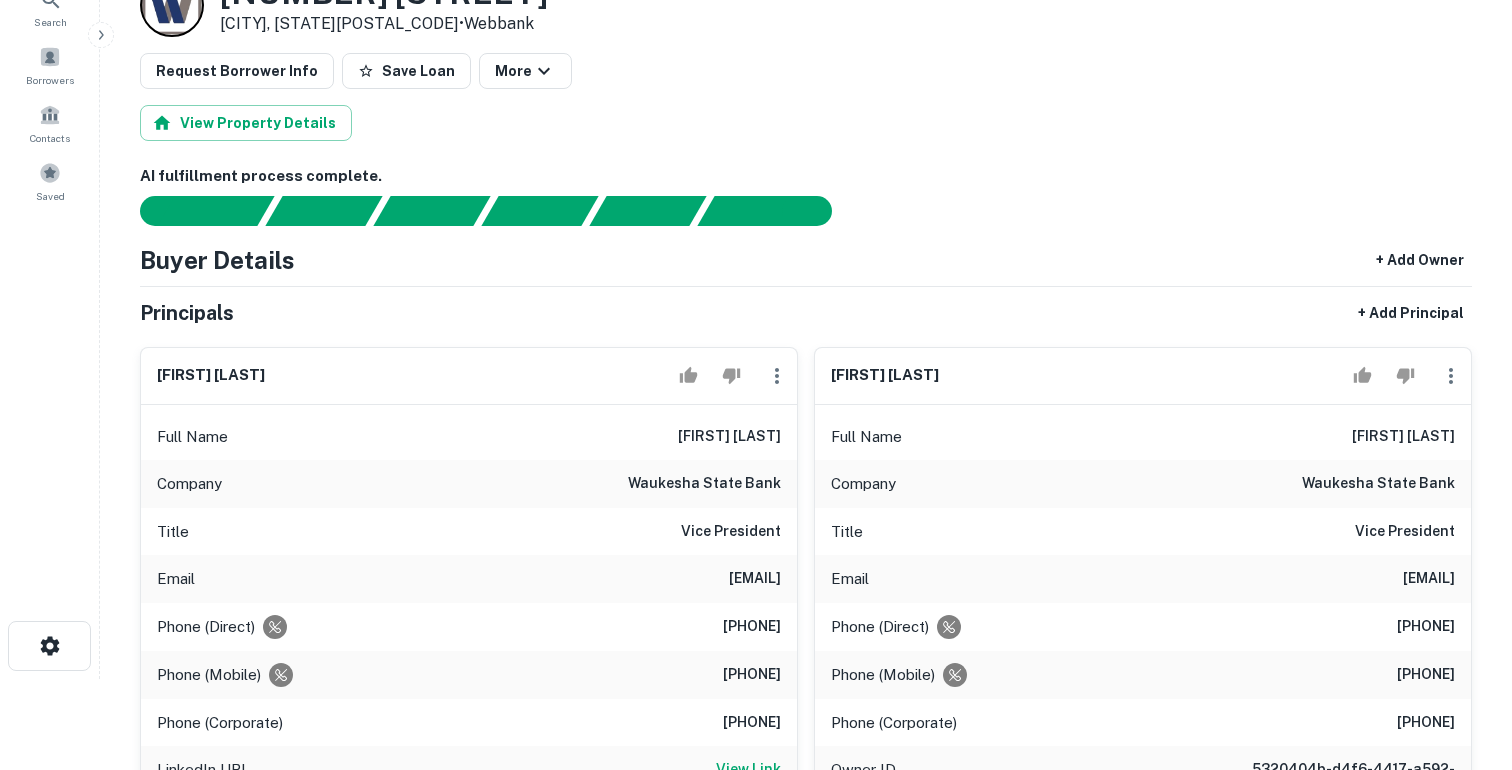 scroll, scrollTop: 0, scrollLeft: 0, axis: both 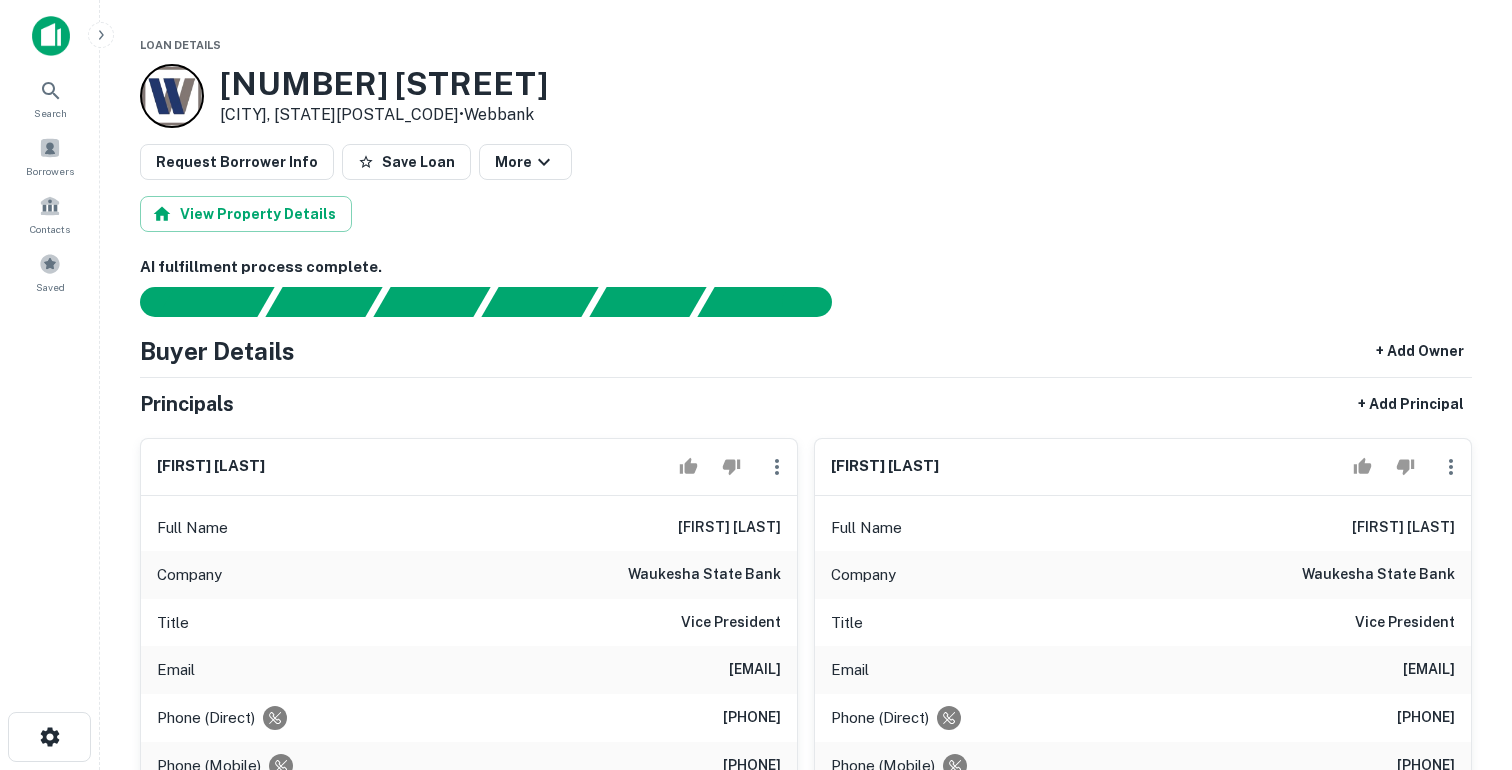 click on "17550 Brookhurst St" at bounding box center (384, 84) 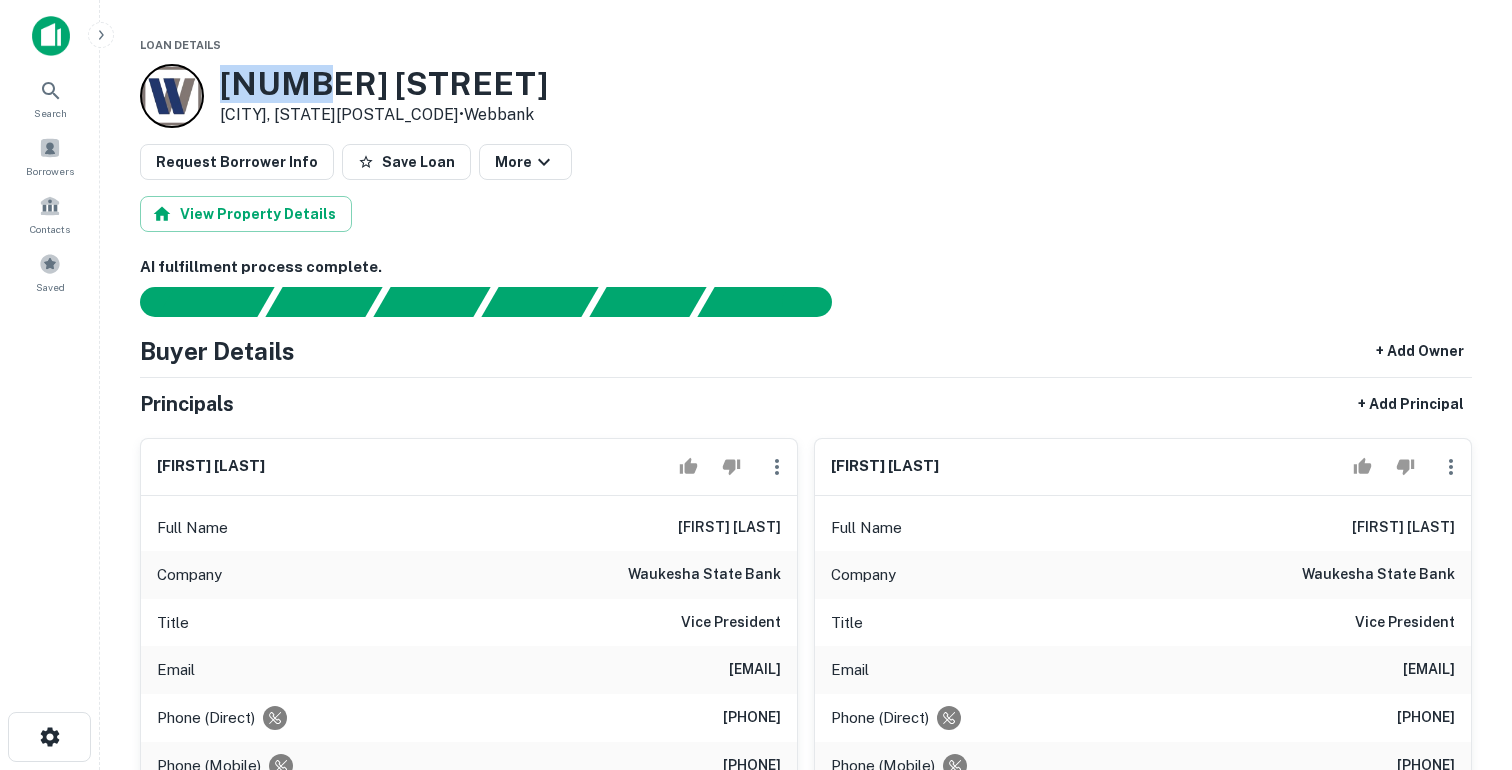click on "17550 Brookhurst St" at bounding box center (384, 84) 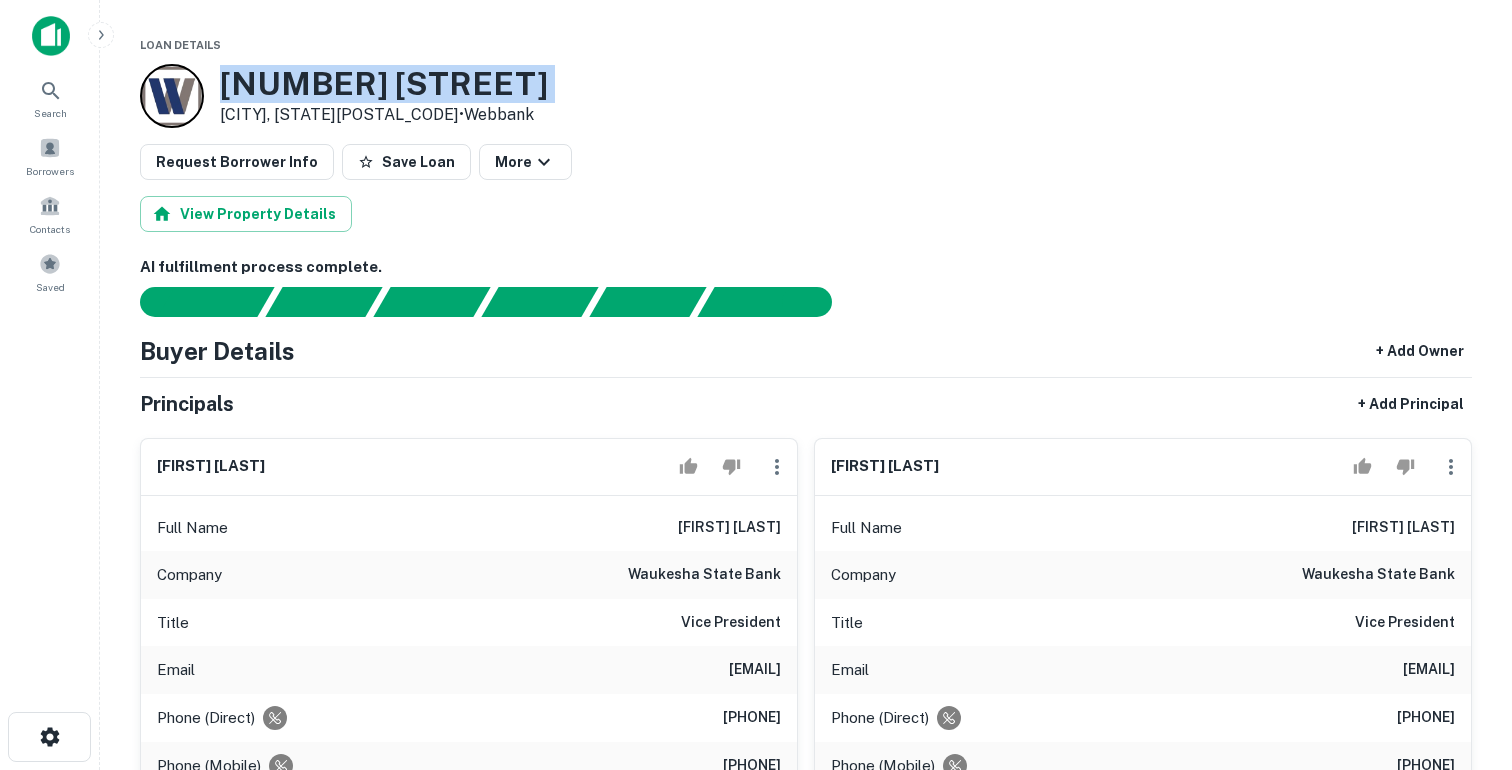 click on "17550 Brookhurst St" at bounding box center (384, 84) 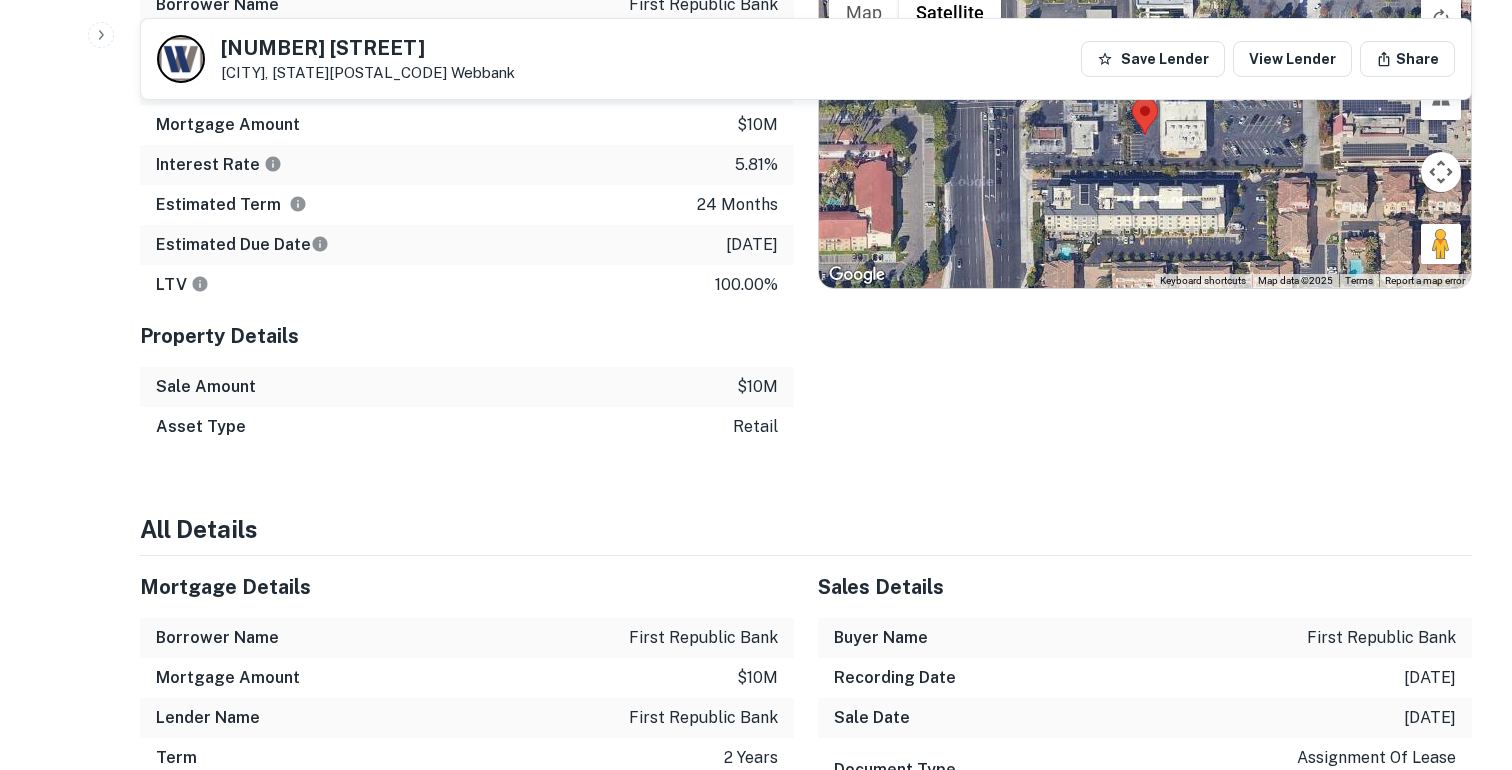 scroll, scrollTop: 19502, scrollLeft: 0, axis: vertical 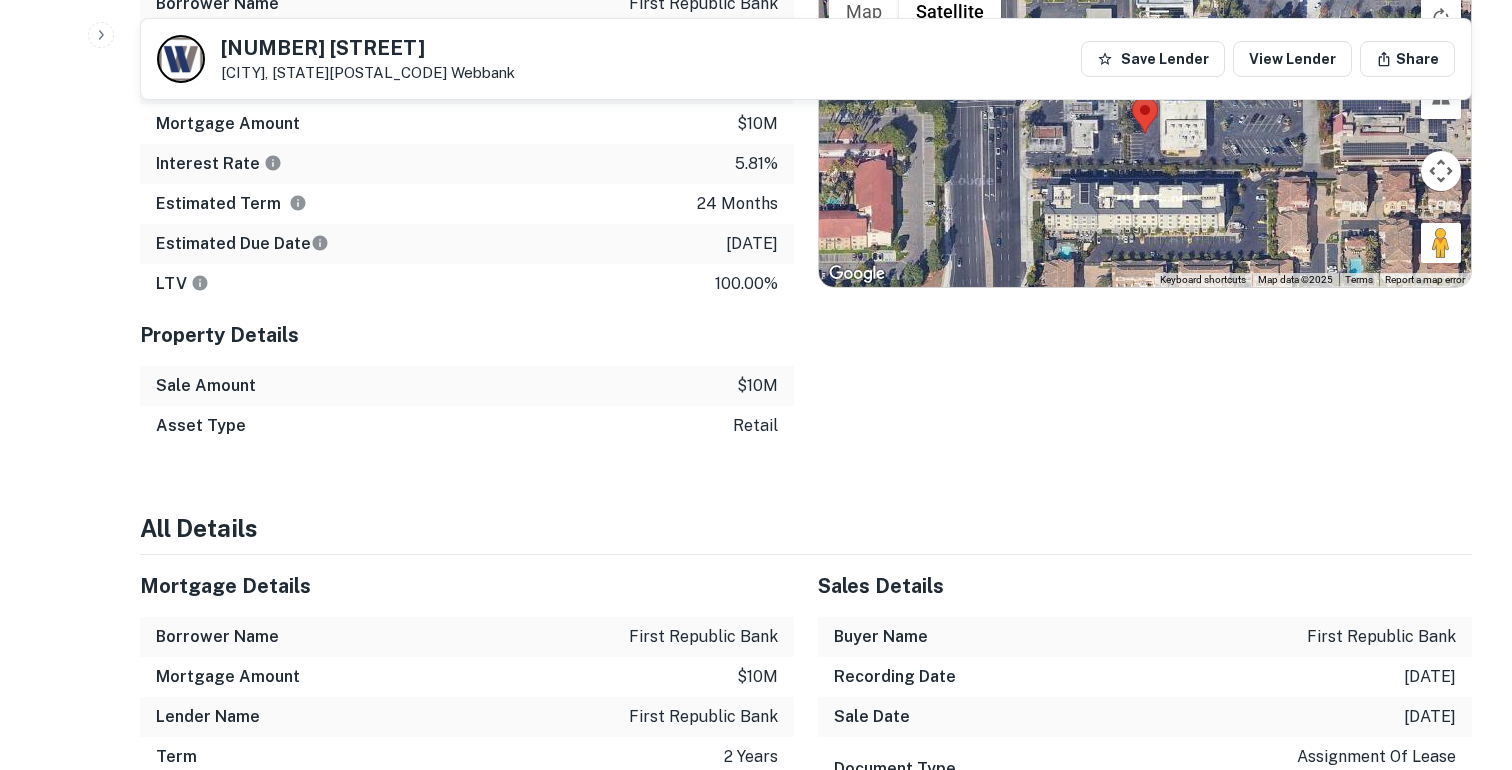 click on "100.00%" at bounding box center [746, 284] 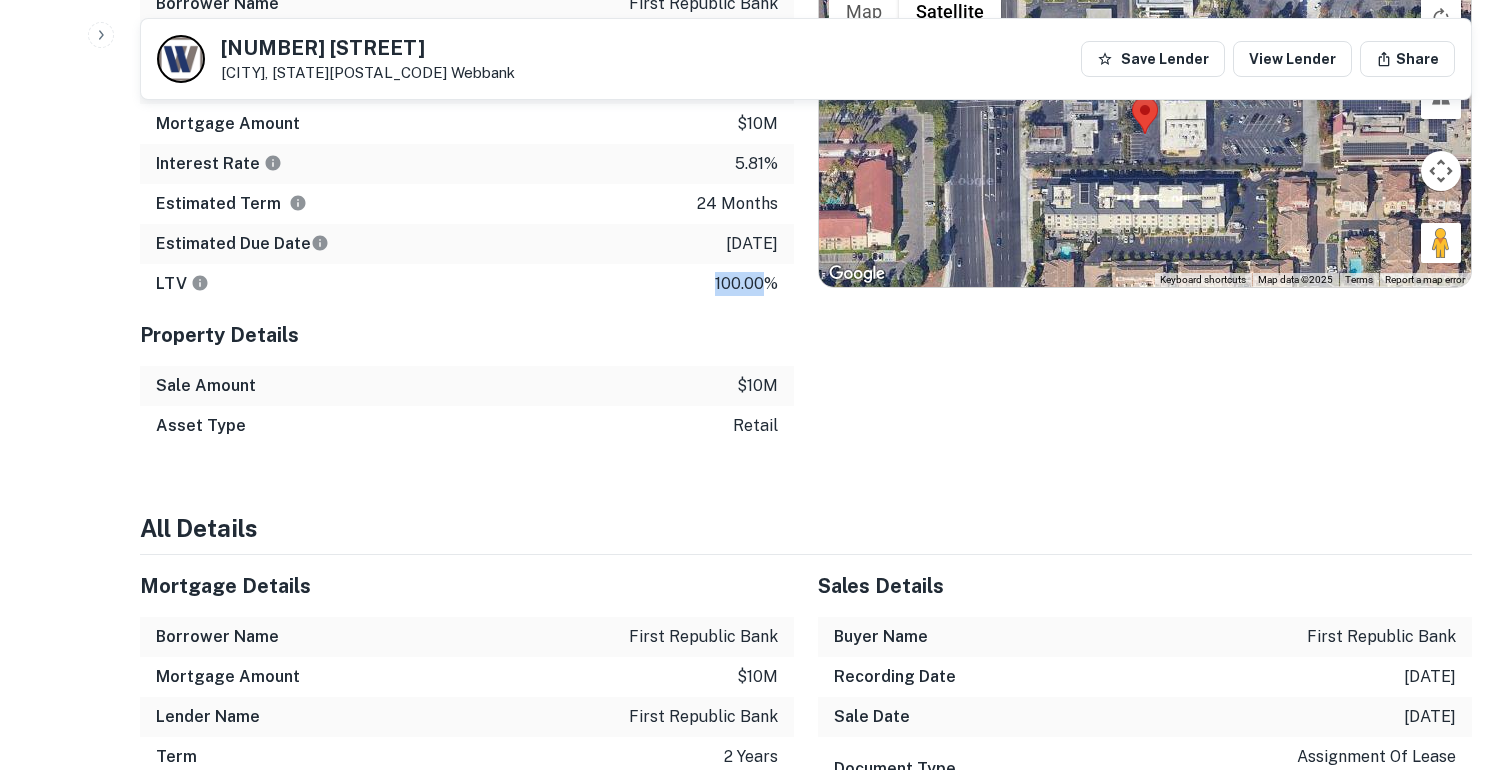 click on "100.00%" at bounding box center [746, 284] 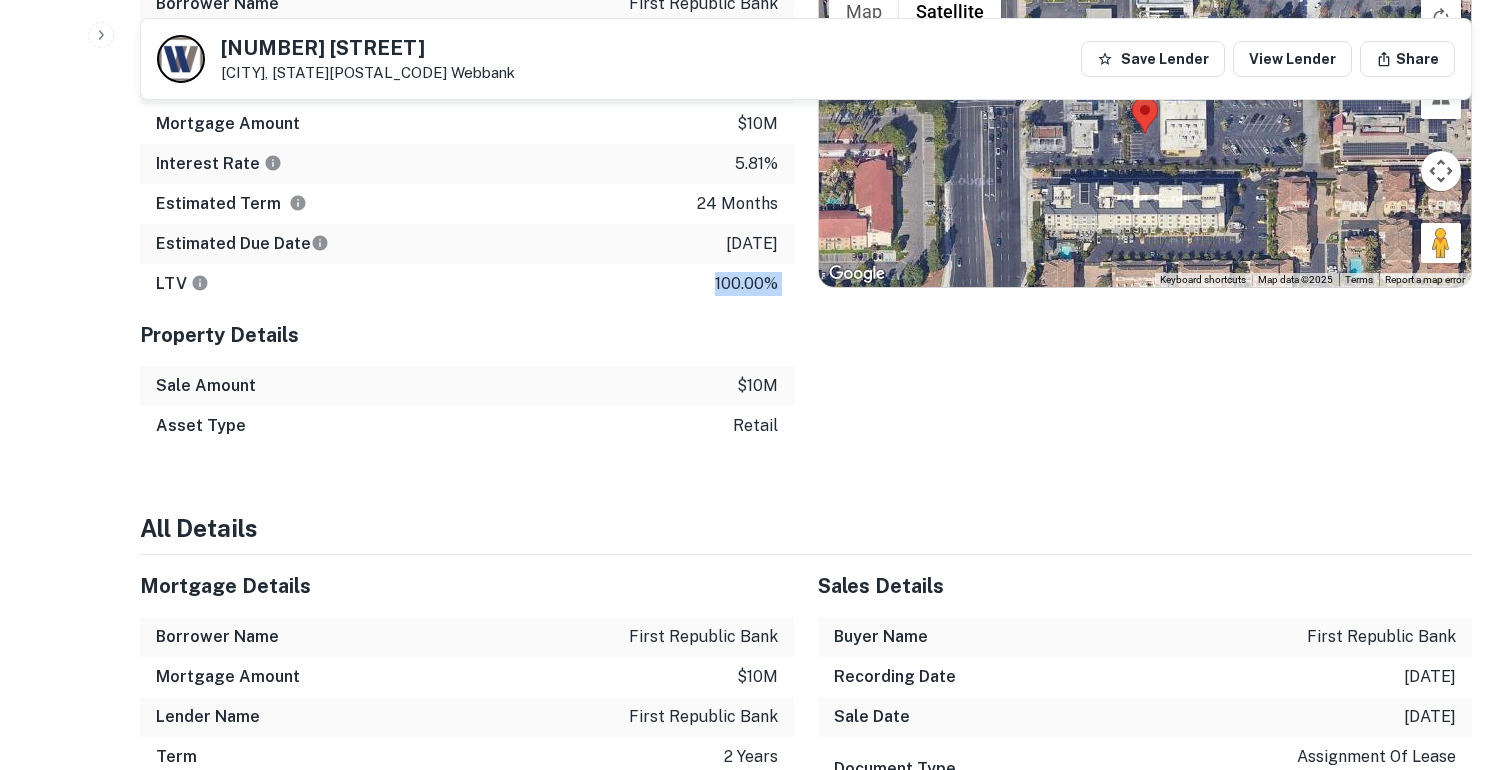 click on "100.00%" at bounding box center [746, 284] 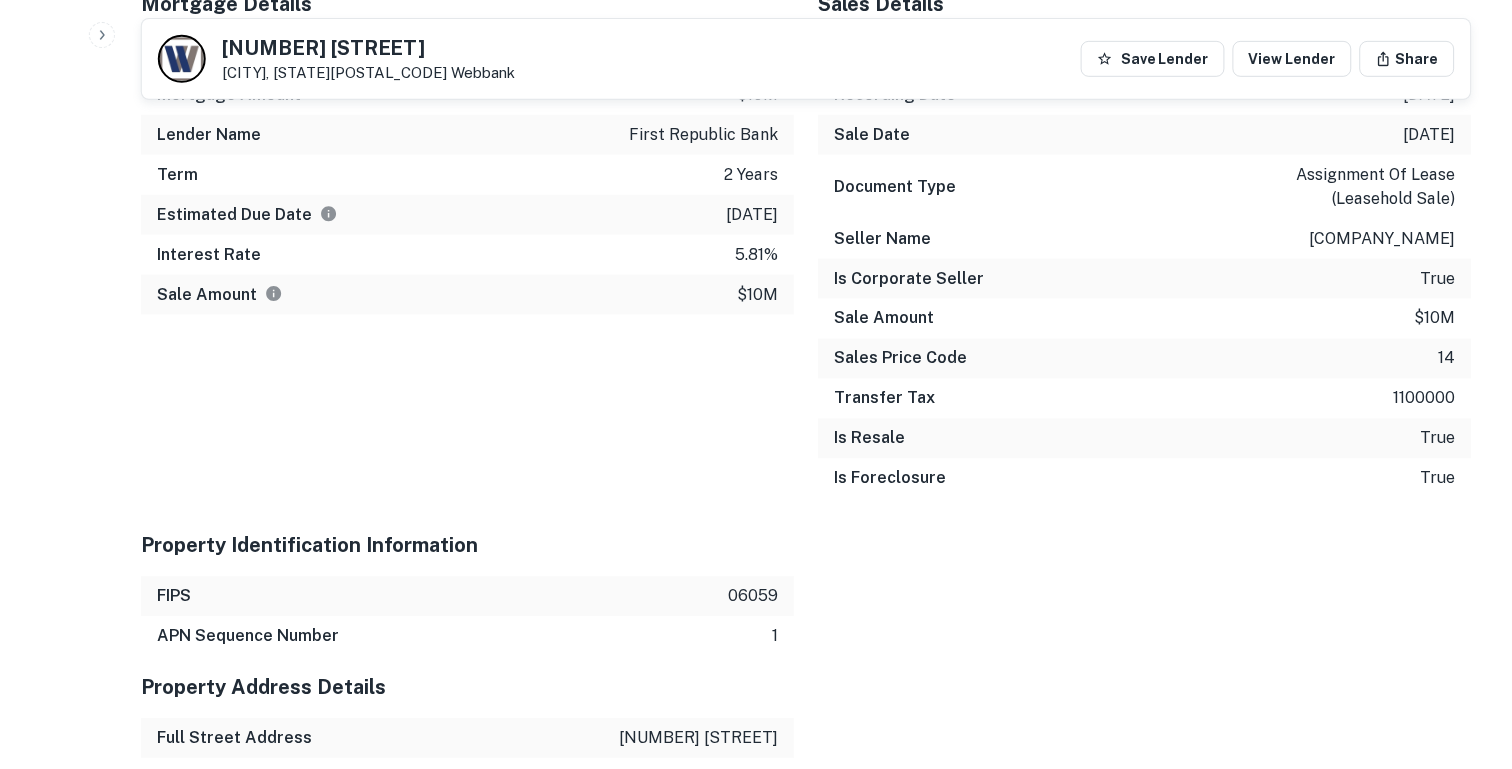scroll, scrollTop: 20091, scrollLeft: 0, axis: vertical 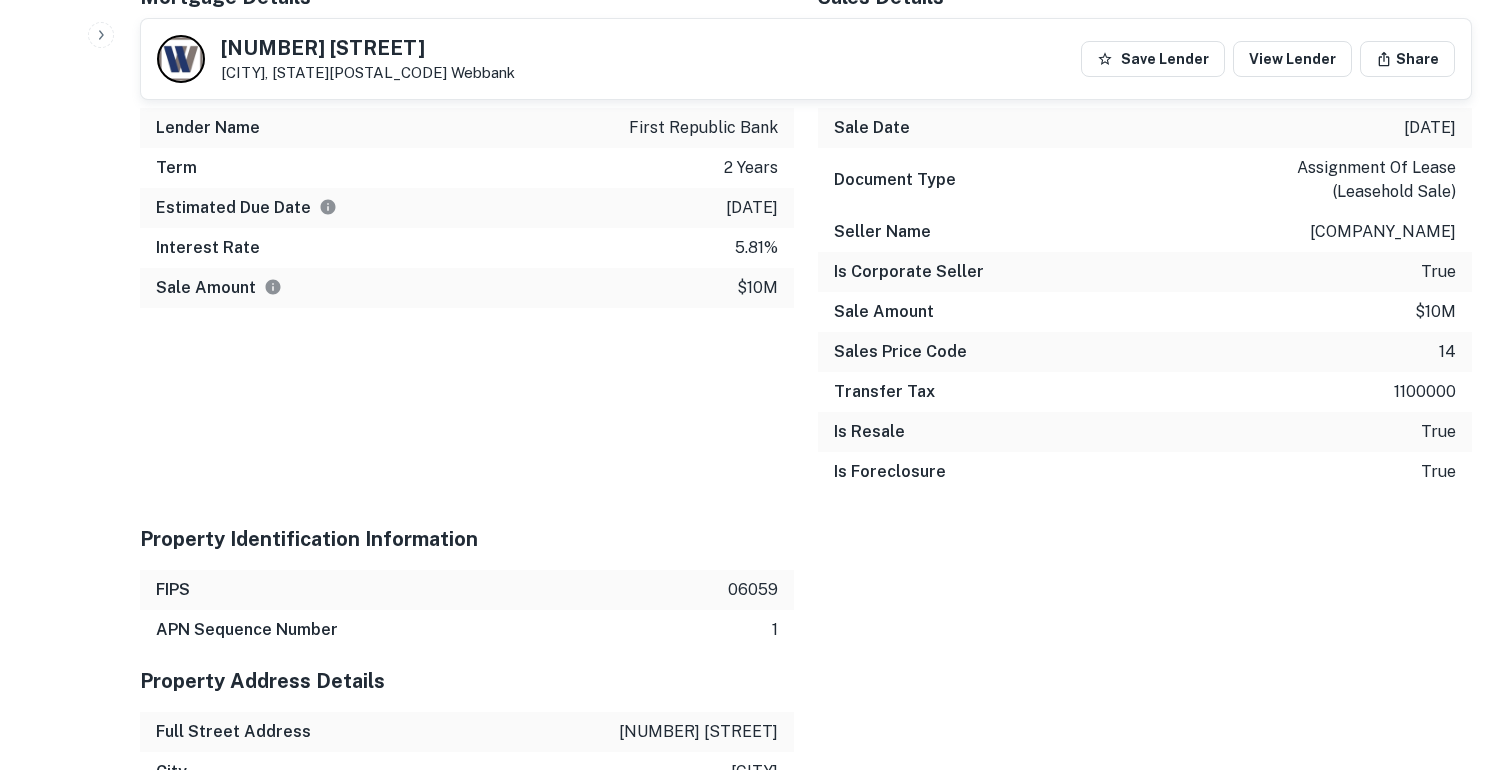 click on "true" at bounding box center (1438, 472) 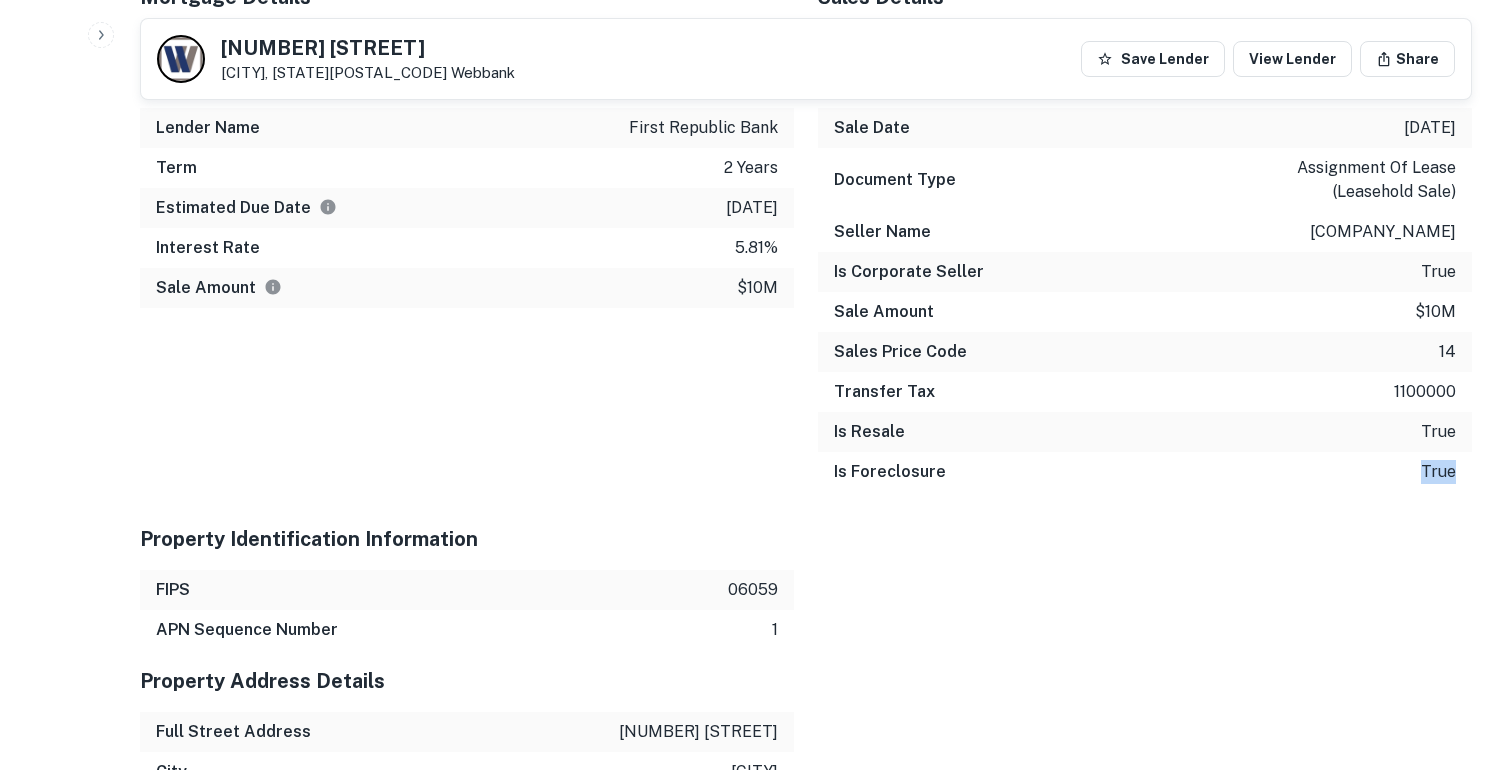 click on "true" at bounding box center (1438, 472) 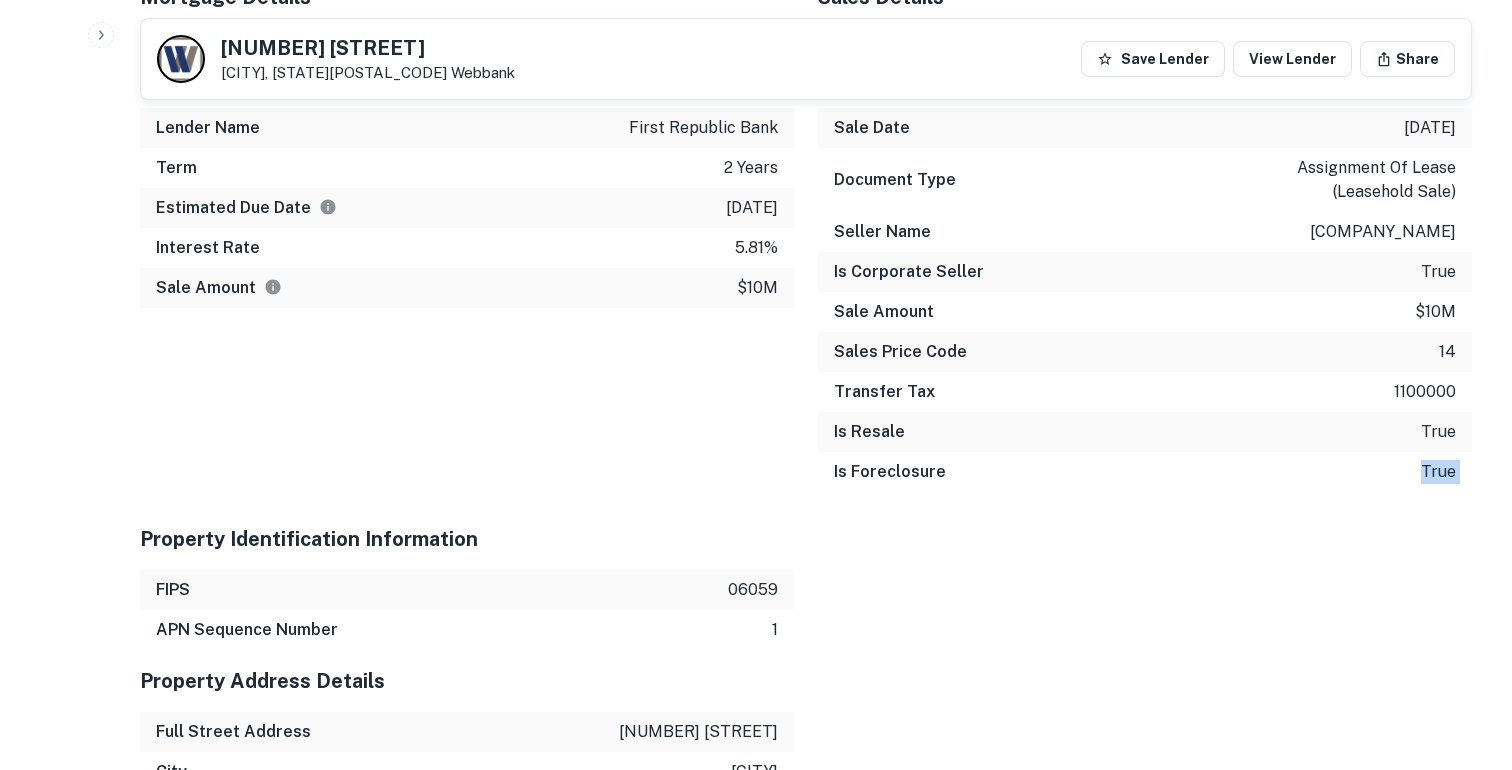 click on "true" at bounding box center (1438, 472) 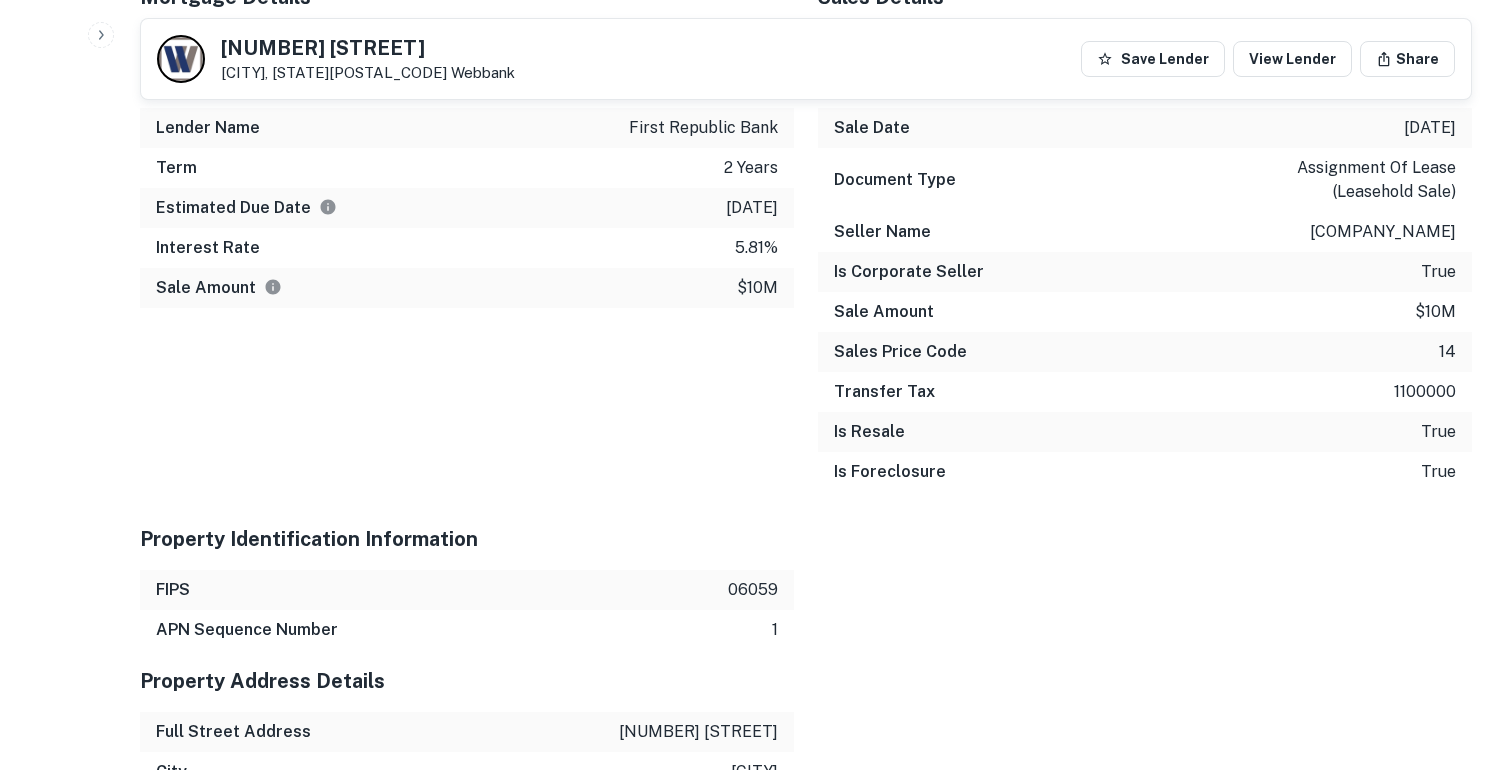 click on "true" at bounding box center [1438, 472] 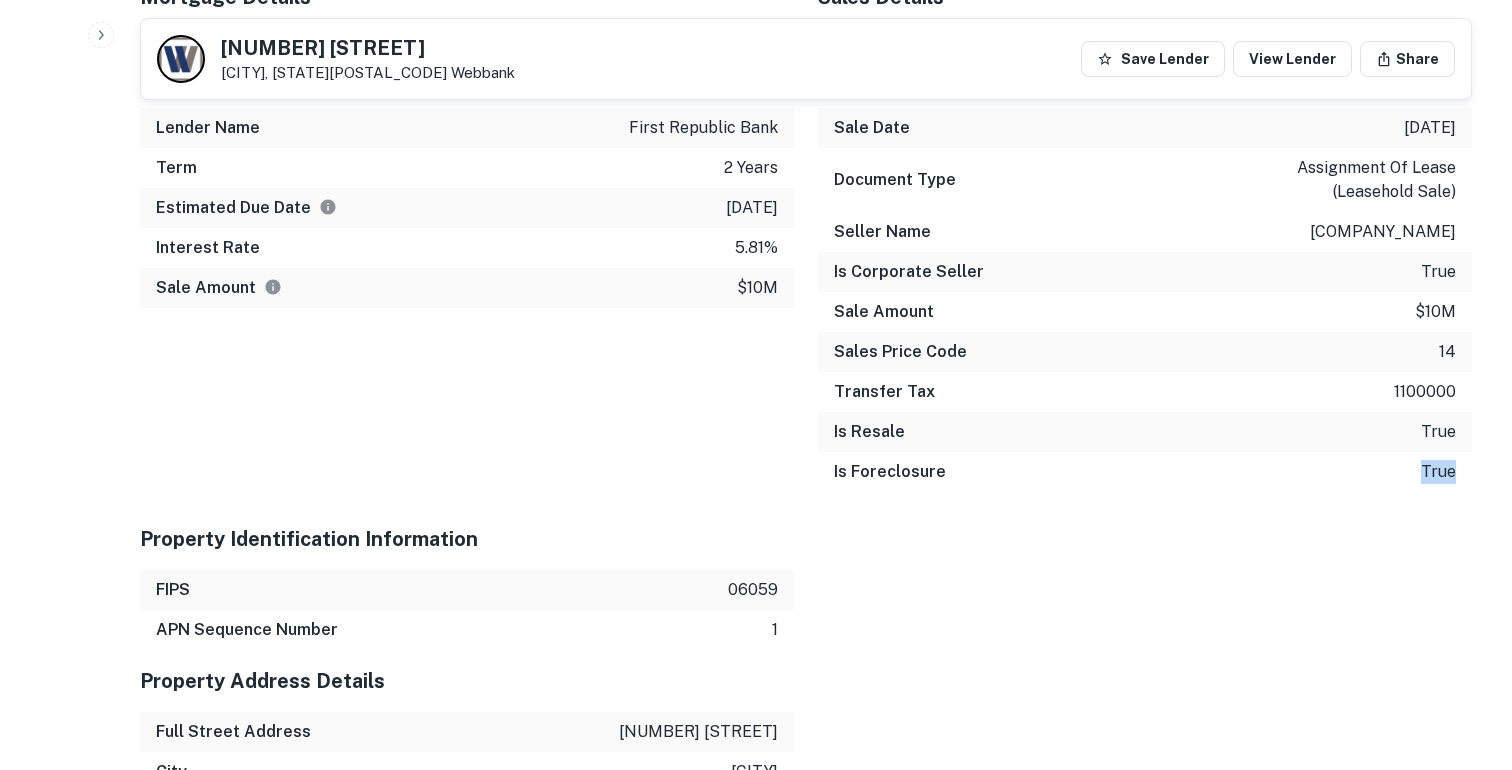 click on "true" at bounding box center [1438, 472] 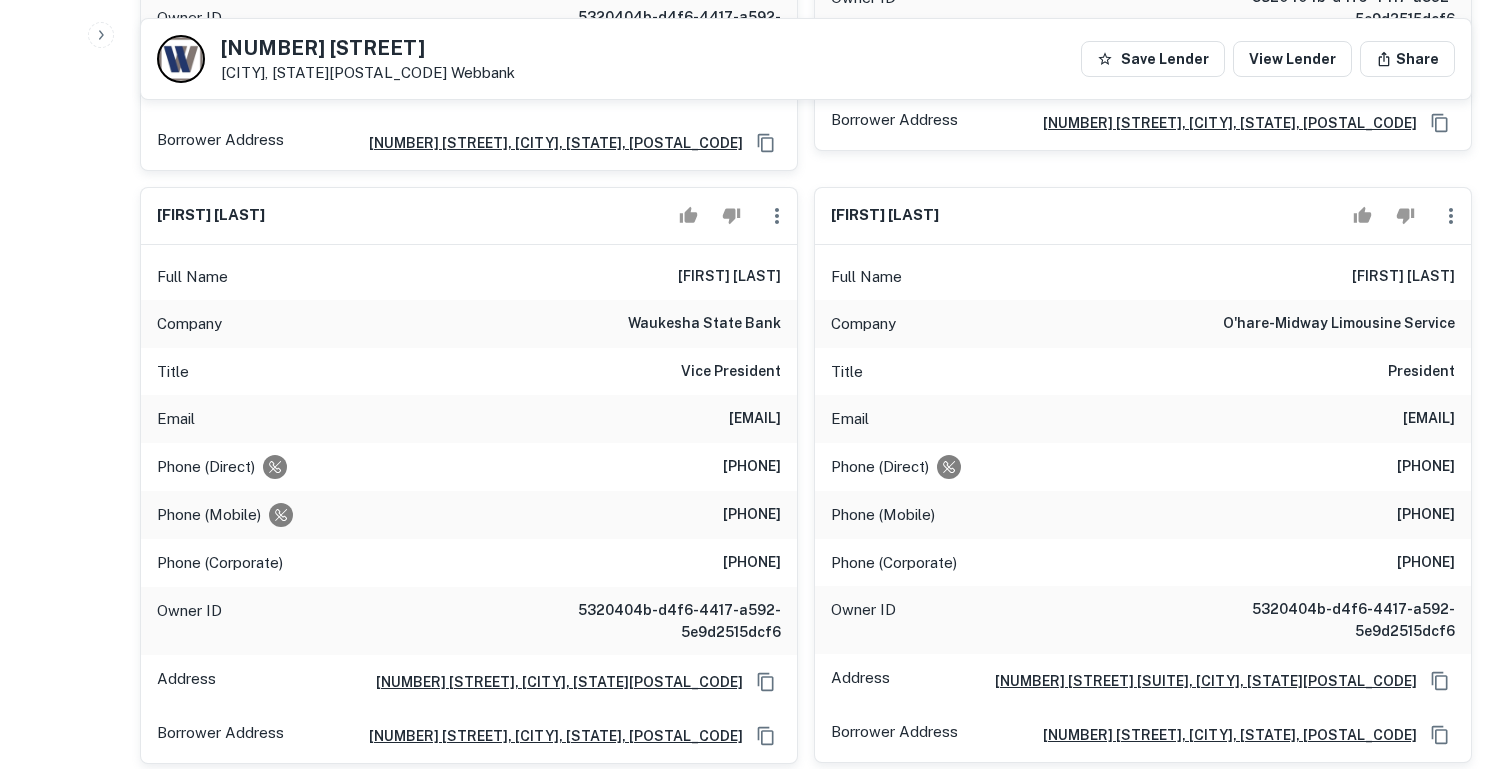 scroll, scrollTop: 0, scrollLeft: 0, axis: both 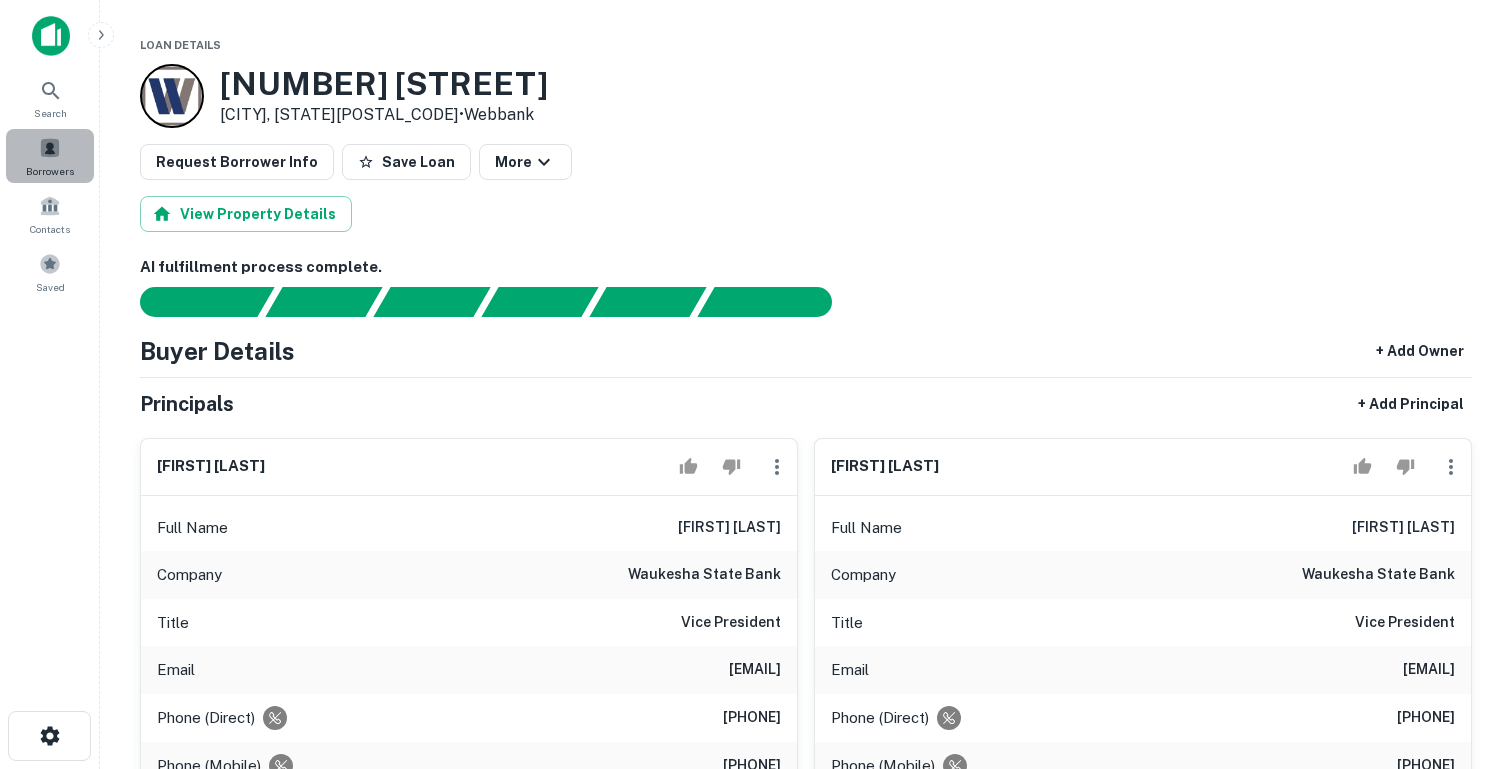 click on "Borrowers" at bounding box center (50, 171) 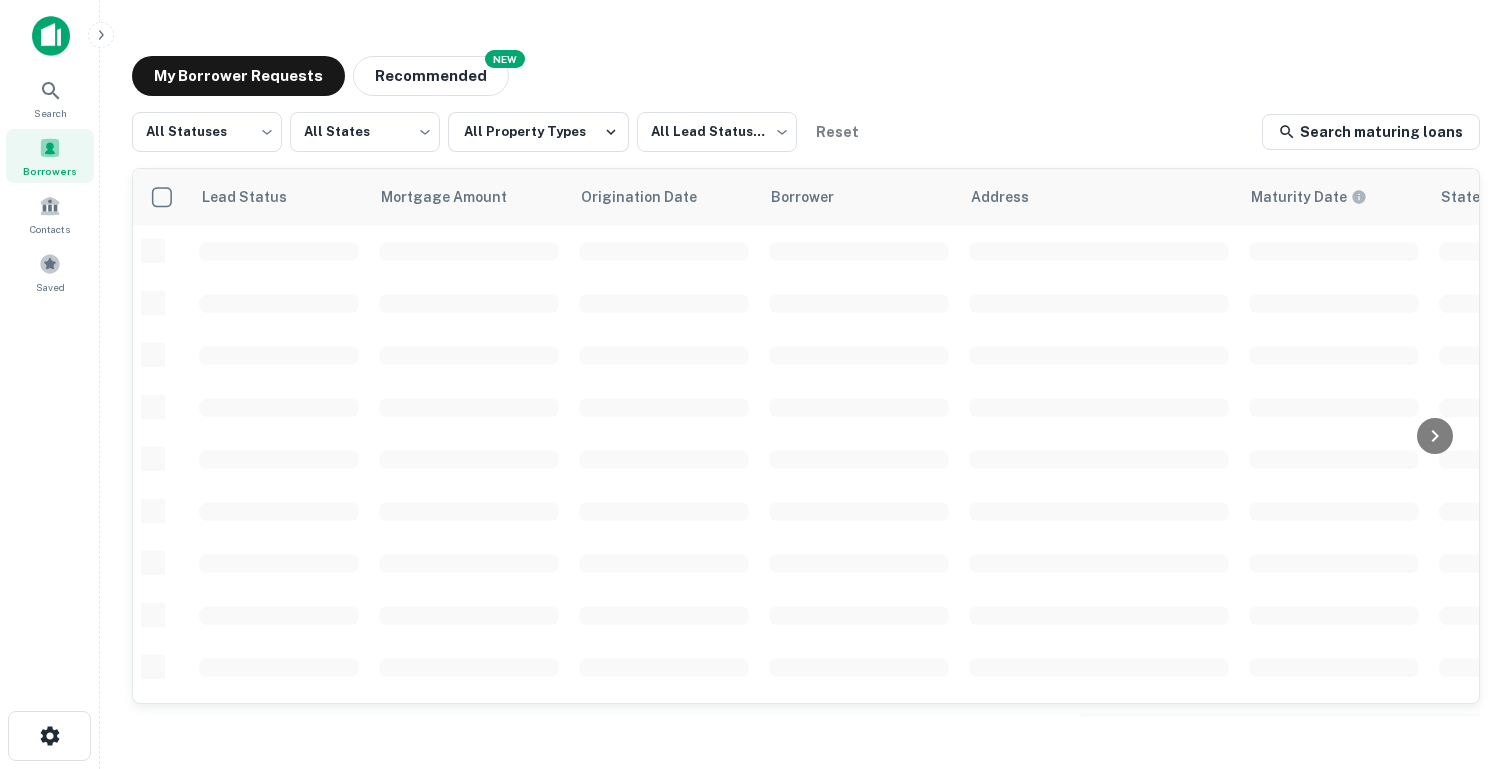 scroll, scrollTop: 0, scrollLeft: 0, axis: both 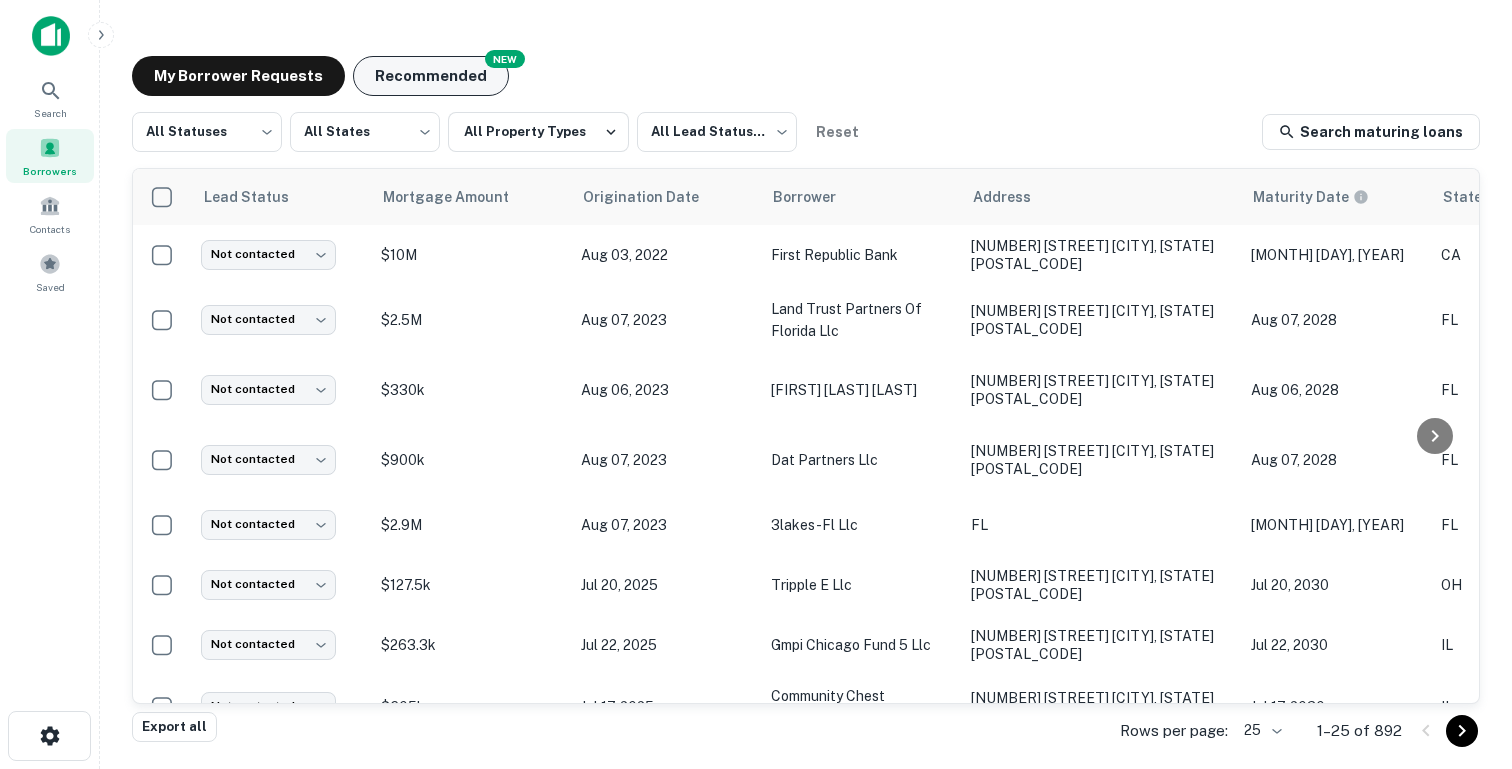 click on "Recommended" at bounding box center [431, 76] 